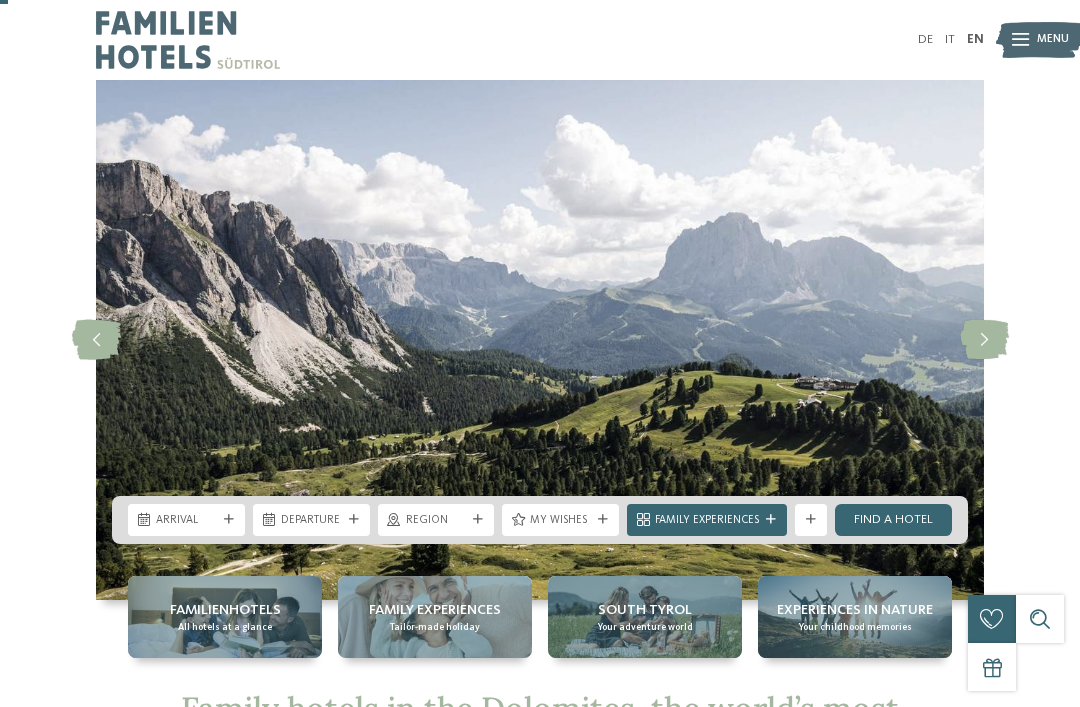 scroll, scrollTop: 22, scrollLeft: 0, axis: vertical 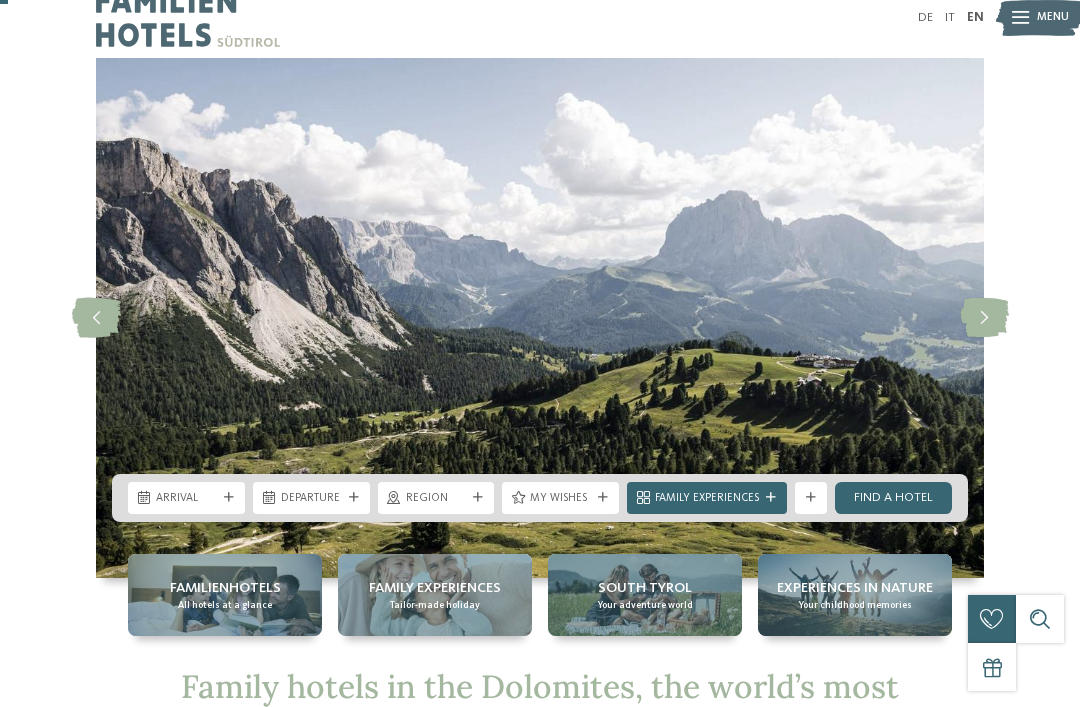 click on "Arrival" at bounding box center [186, 499] 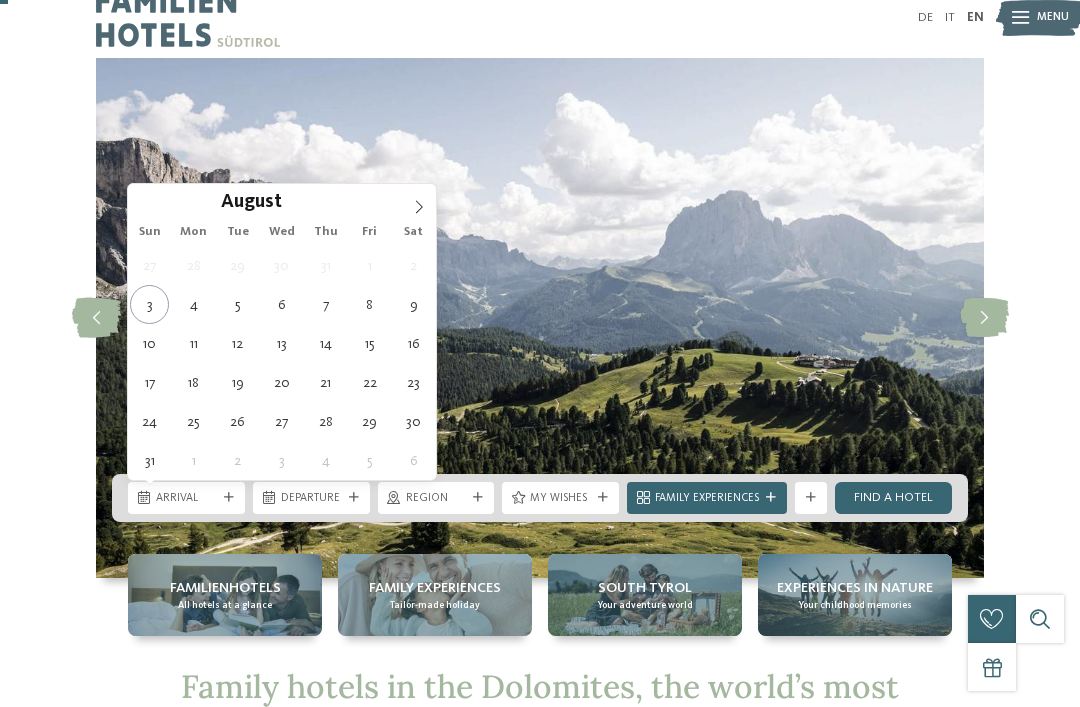 click at bounding box center (419, 201) 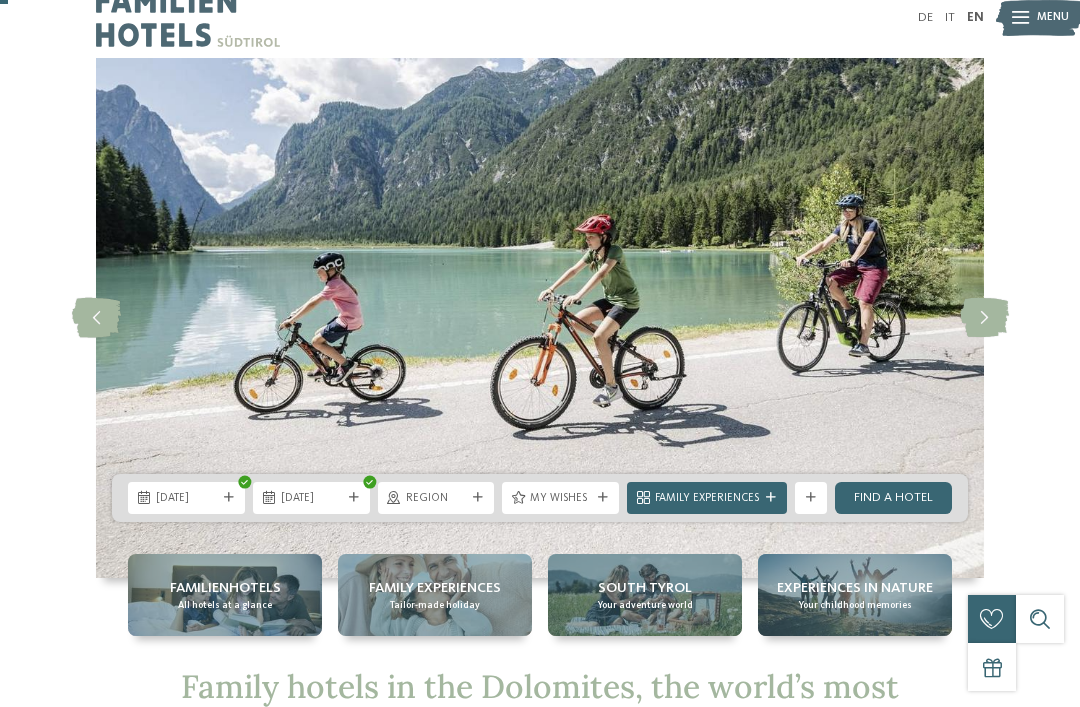 click on "[DATE]" at bounding box center (186, 499) 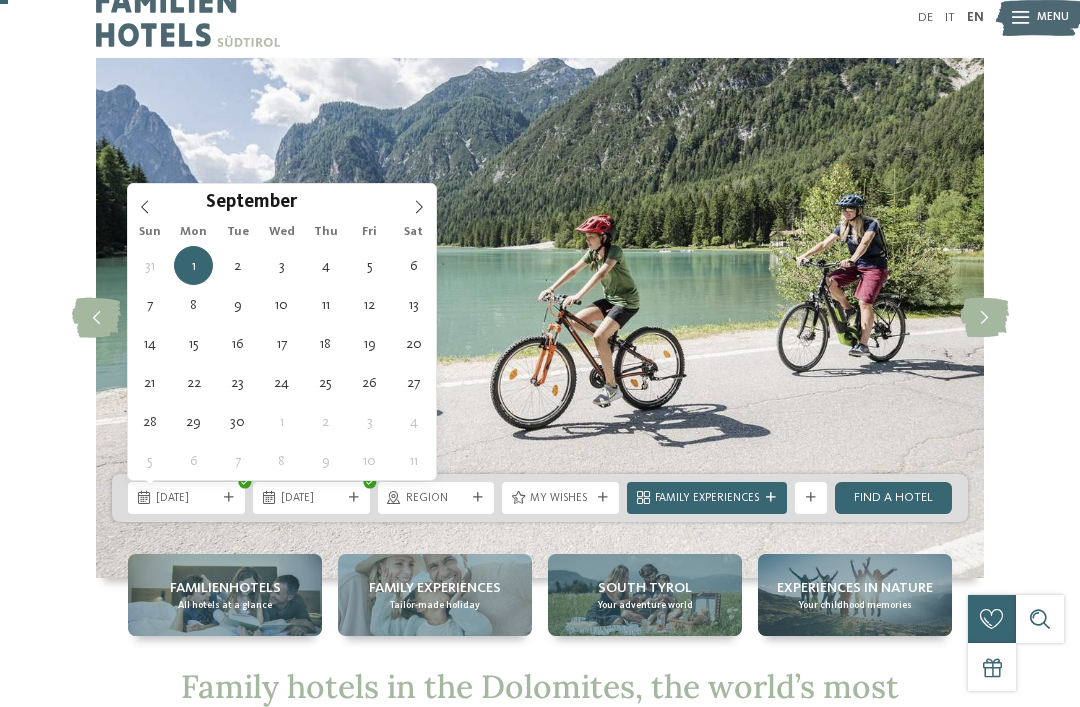 type on "[DATE]" 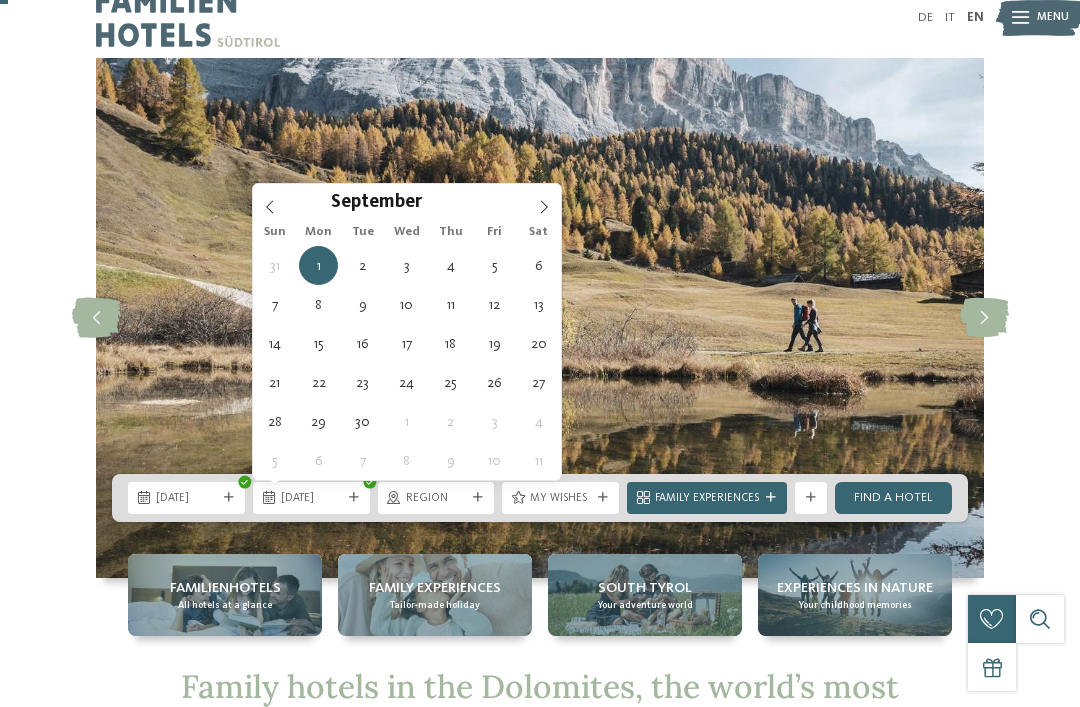 type on "[DATE]" 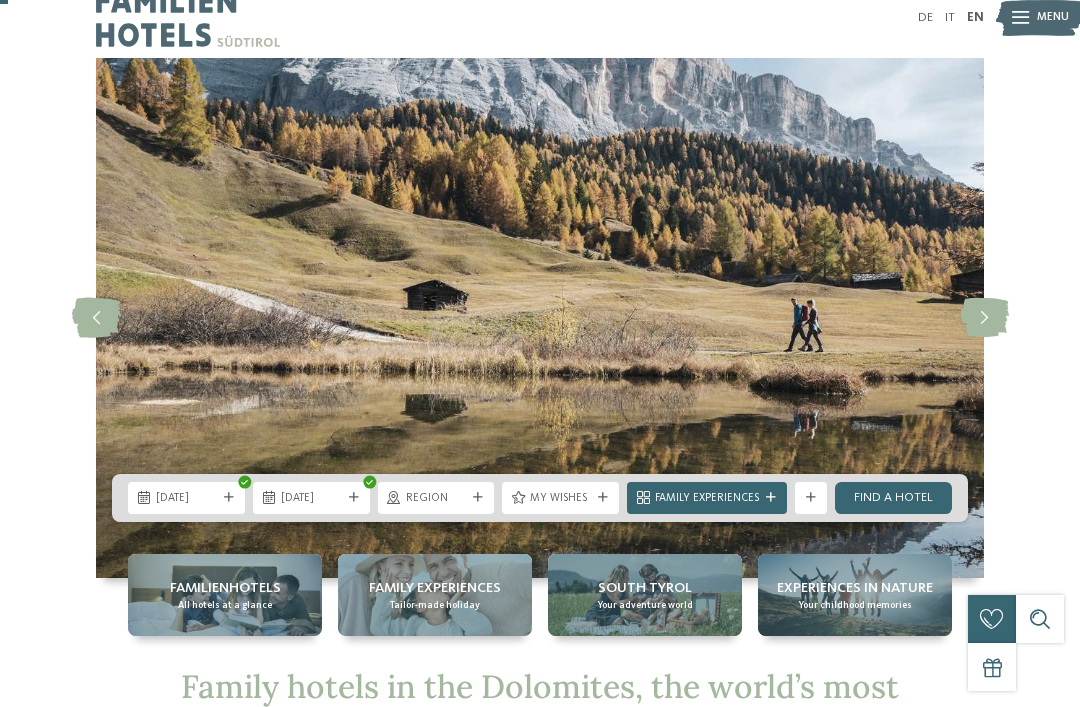 click on "Region" at bounding box center (436, 499) 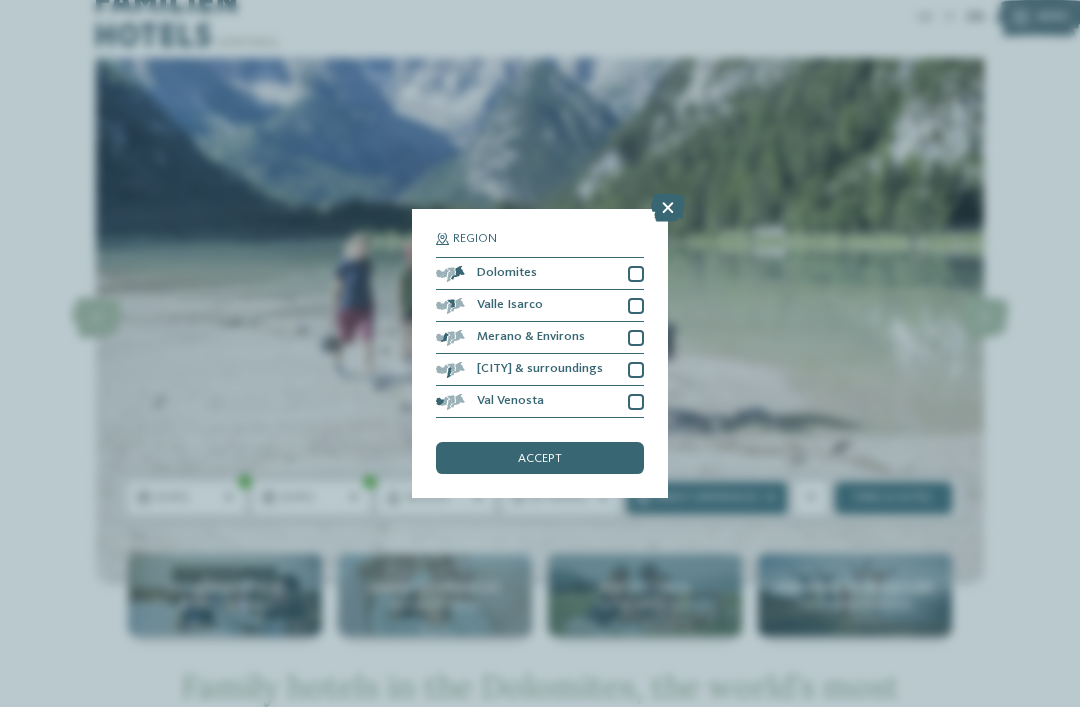 click at bounding box center [636, 274] 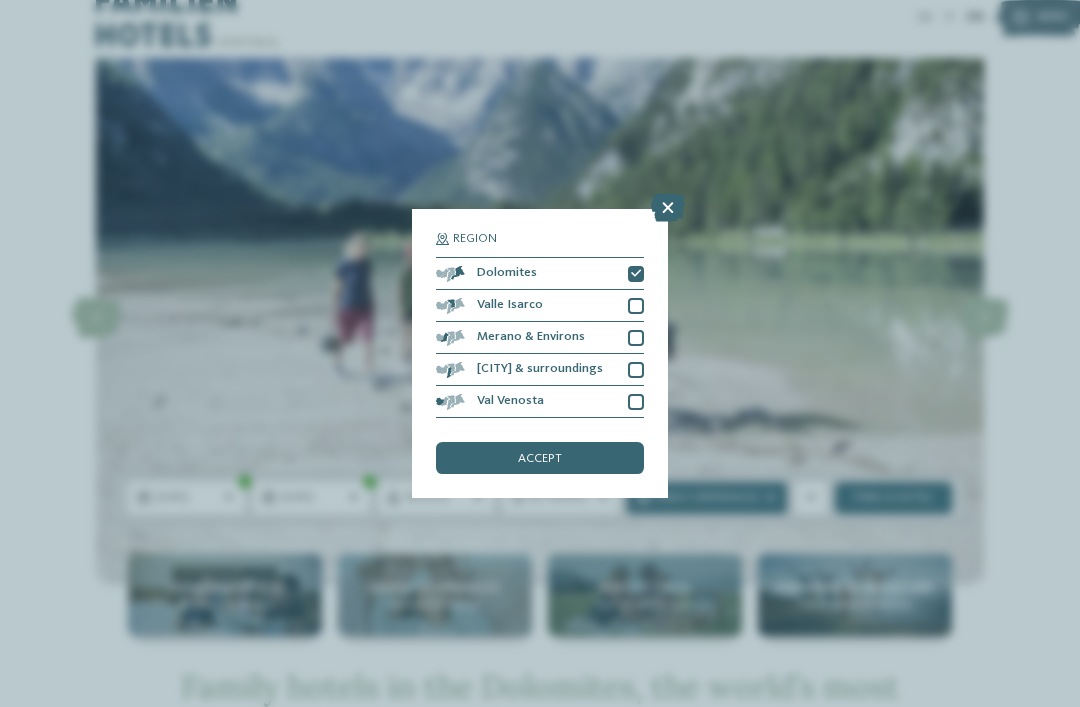 click on "accept" at bounding box center (540, 458) 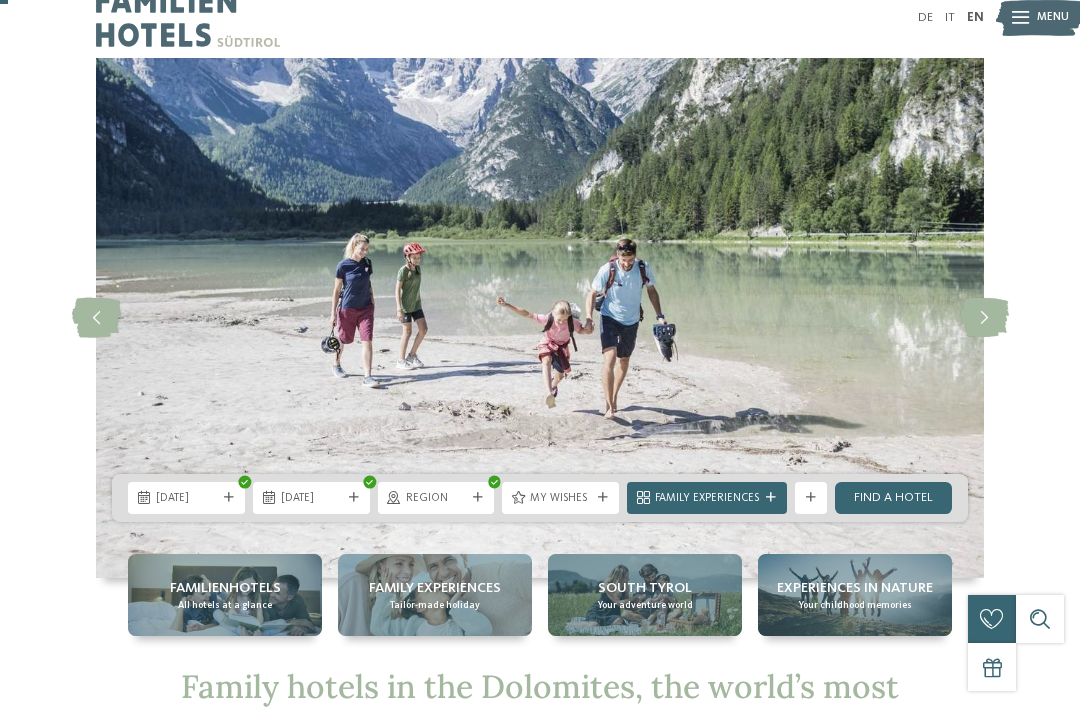 click on "My wishes" at bounding box center (560, 499) 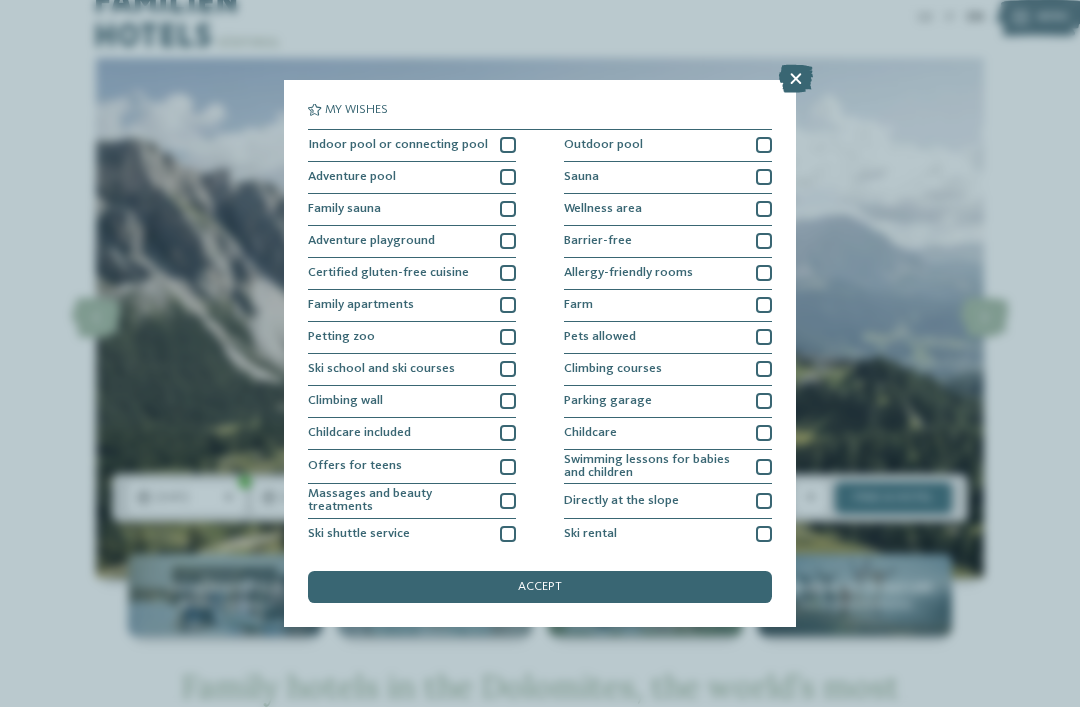 click on "accept" at bounding box center [540, 587] 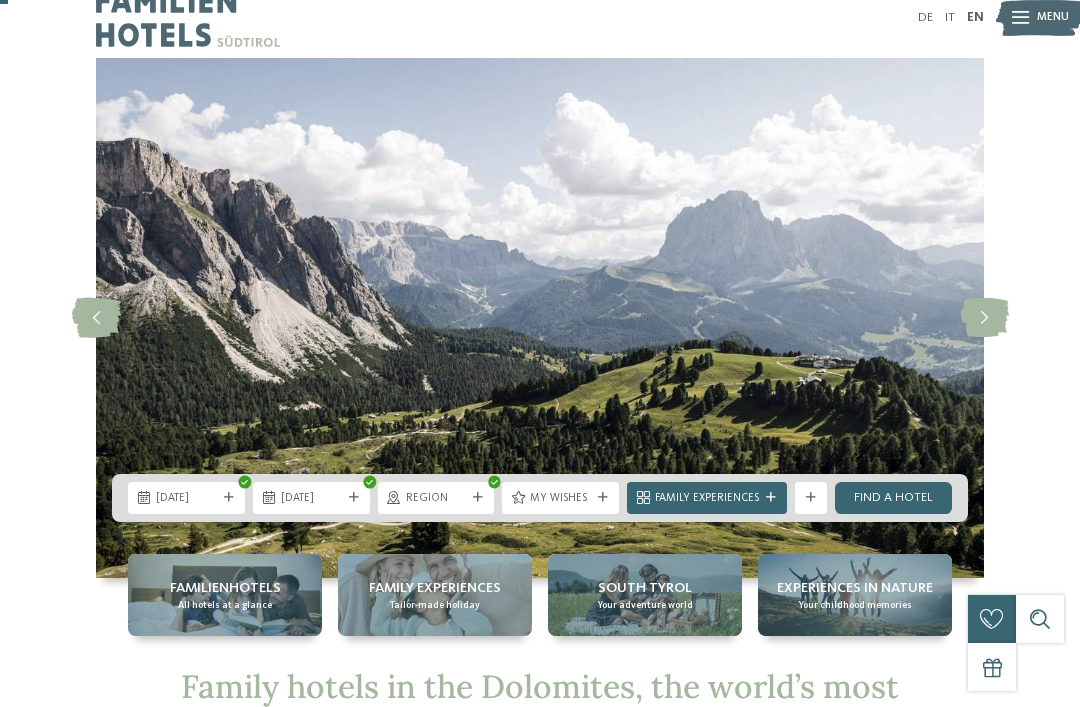 click on "Family Experiences" at bounding box center [707, 499] 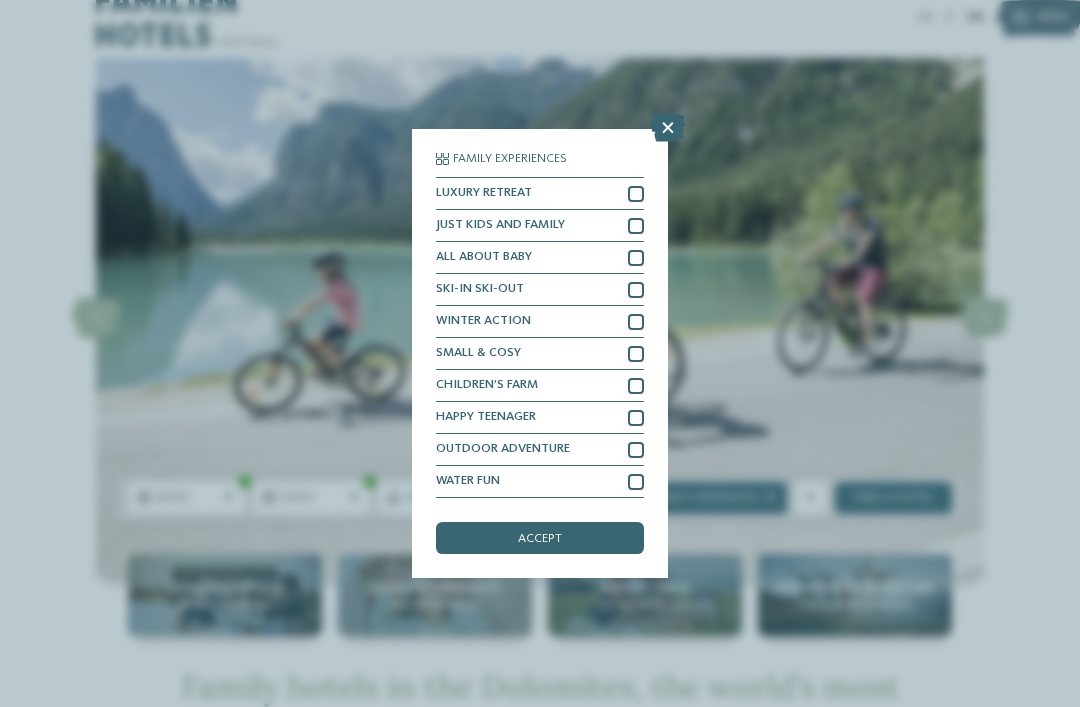 click on "accept" at bounding box center (540, 538) 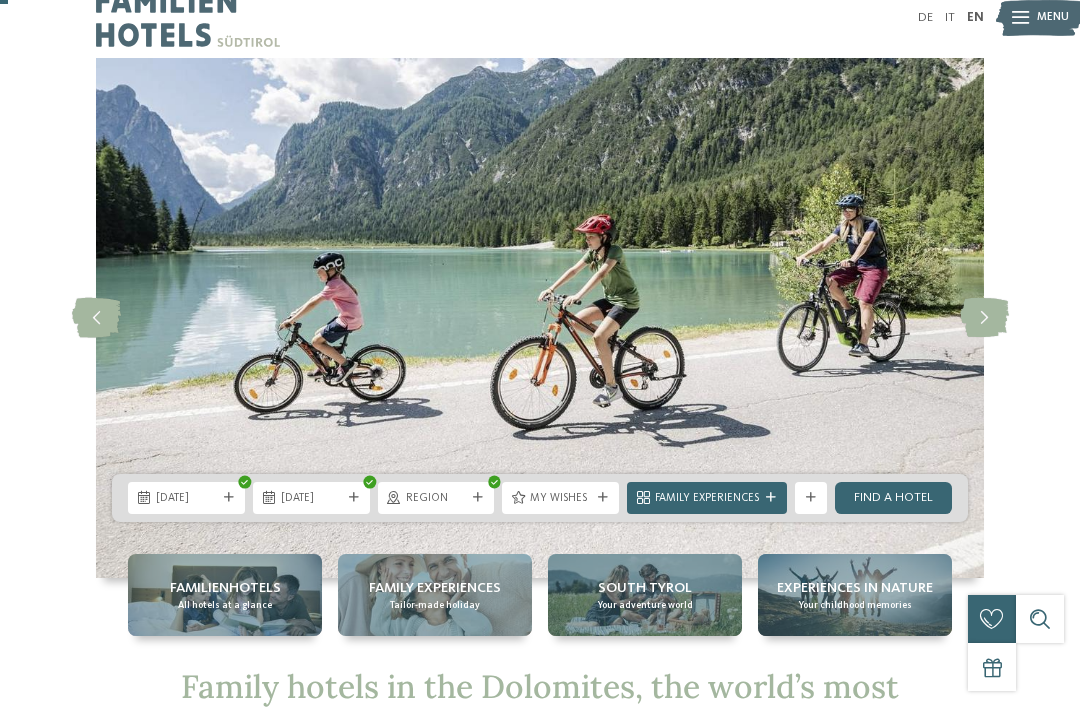 click on "Show more filters" at bounding box center [811, 498] 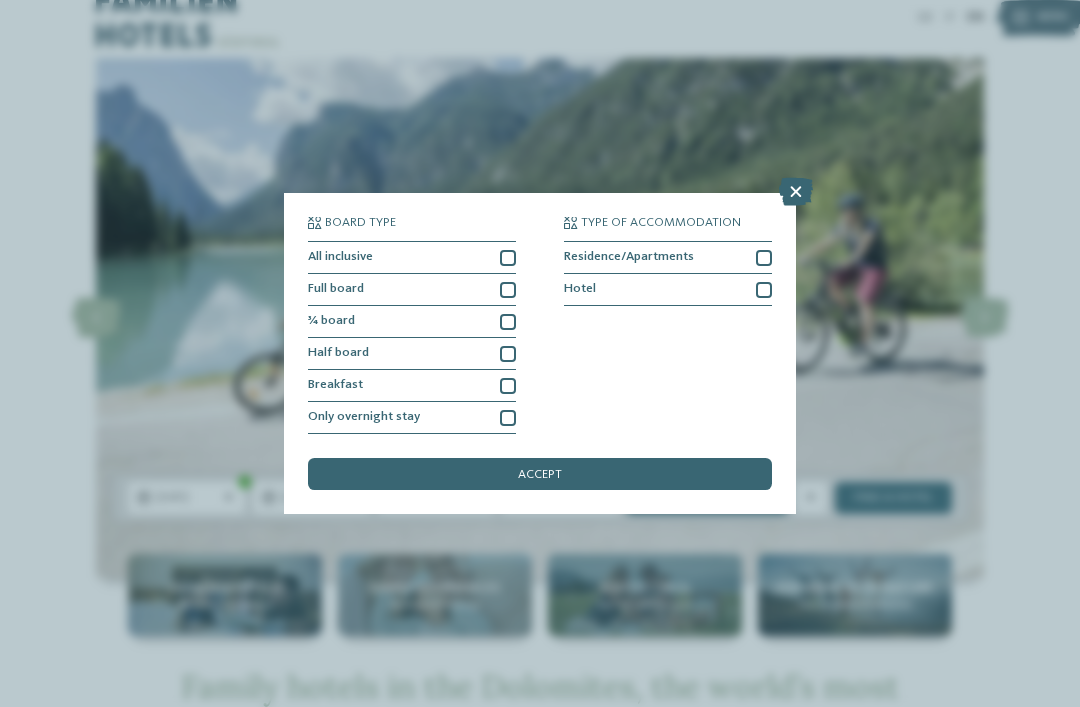 click on "accept" at bounding box center [540, 474] 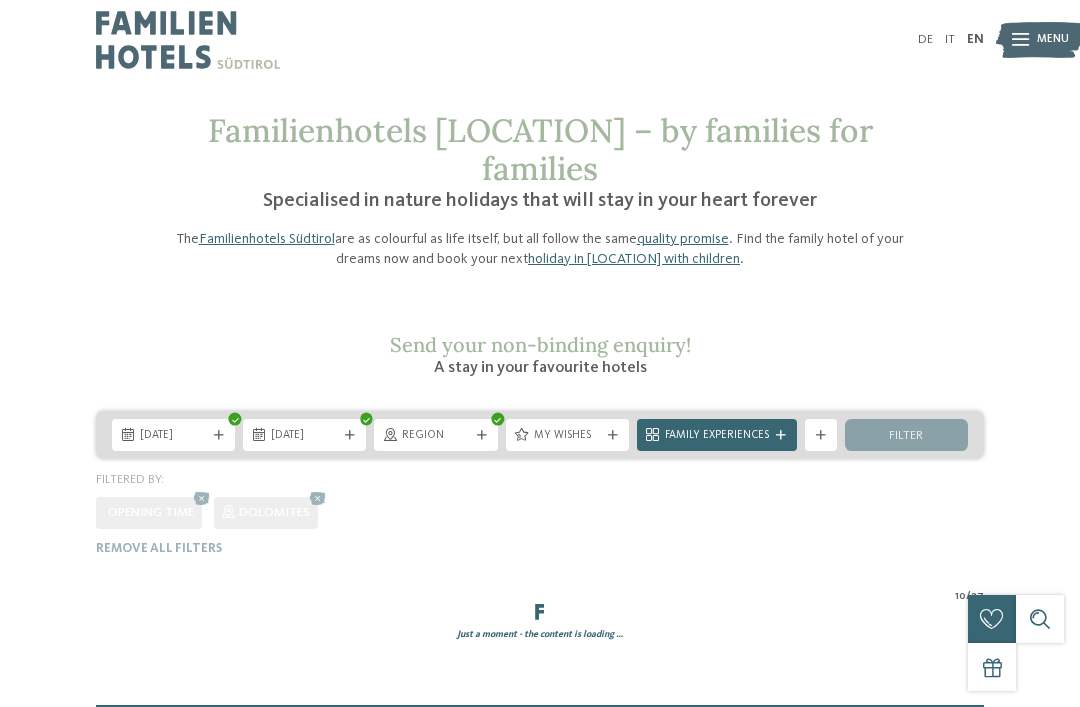 scroll, scrollTop: 0, scrollLeft: 0, axis: both 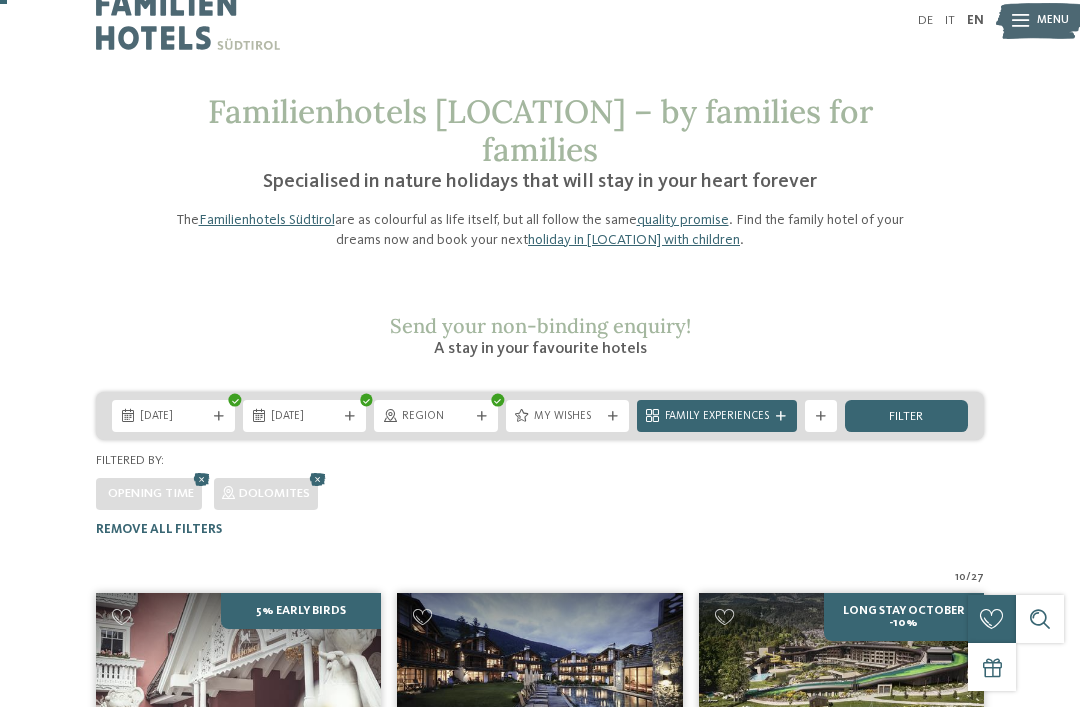 click on "filter" at bounding box center [906, 416] 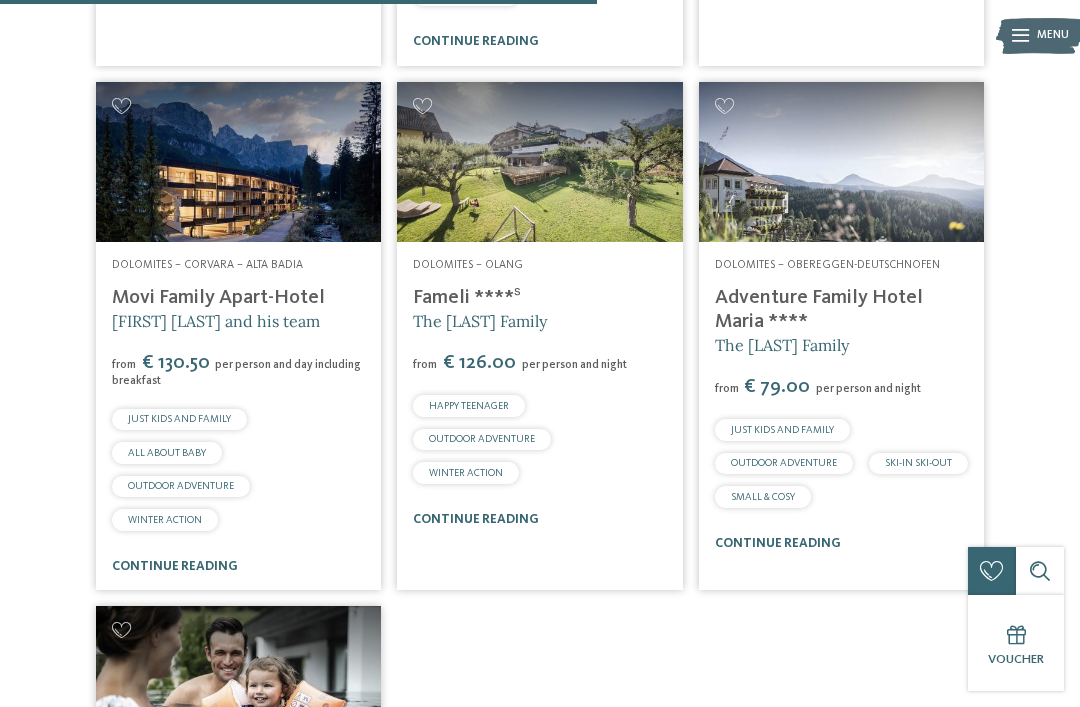 scroll, scrollTop: 1621, scrollLeft: 0, axis: vertical 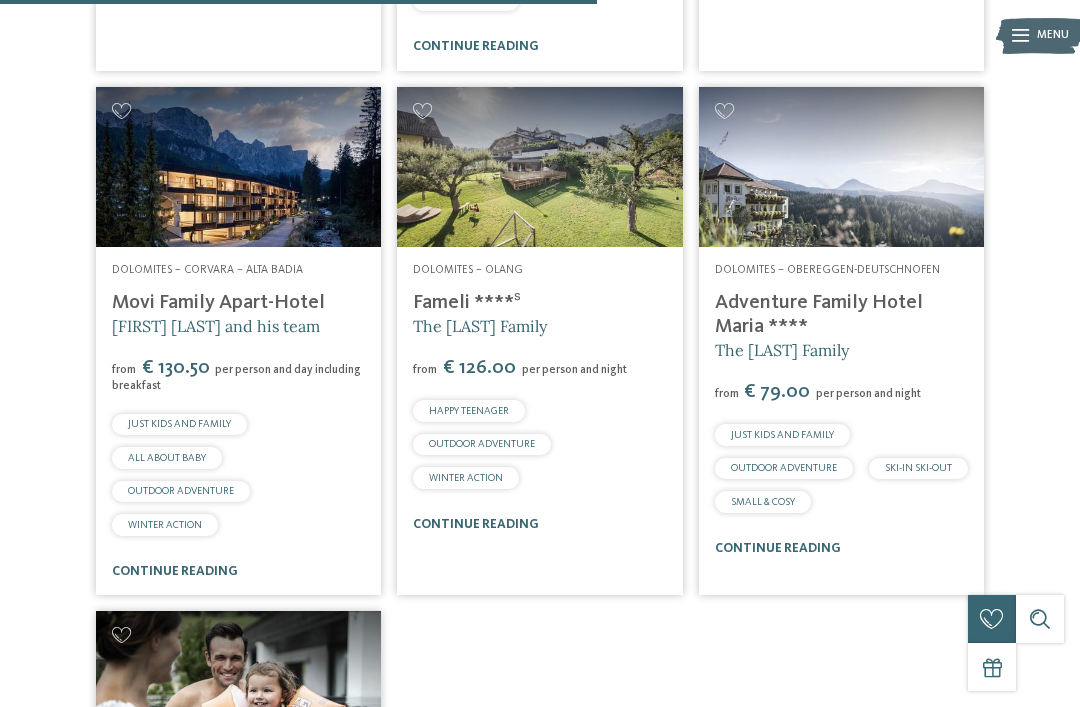 click on "Adventure Family Hotel Maria ****" at bounding box center (819, 315) 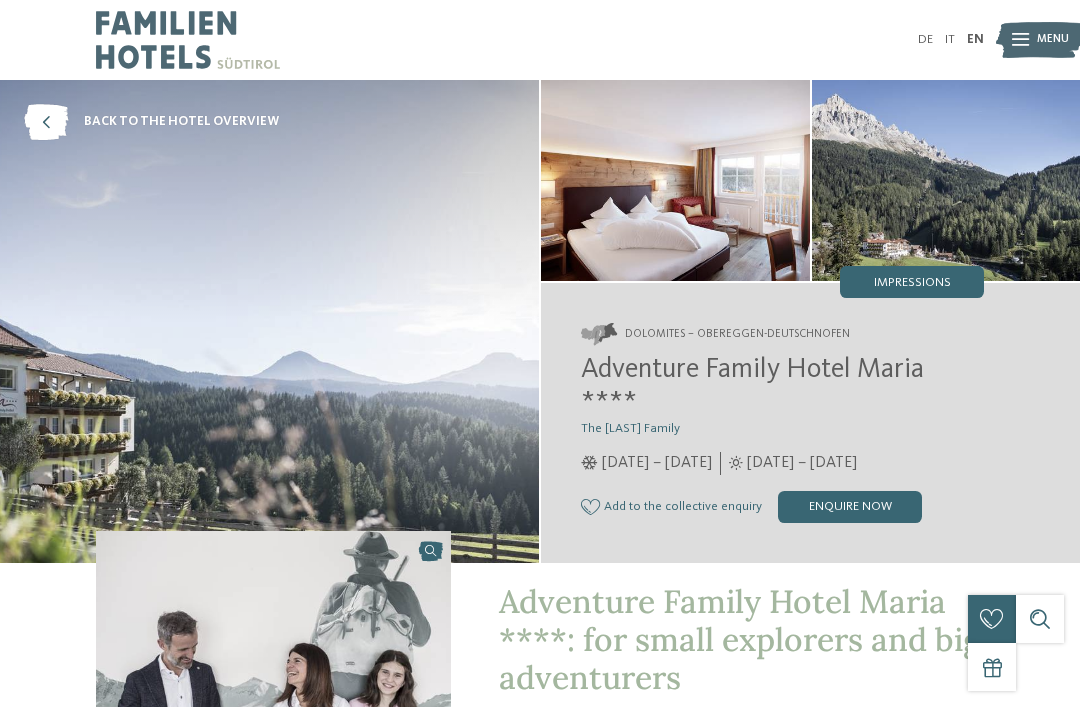 scroll, scrollTop: 0, scrollLeft: 0, axis: both 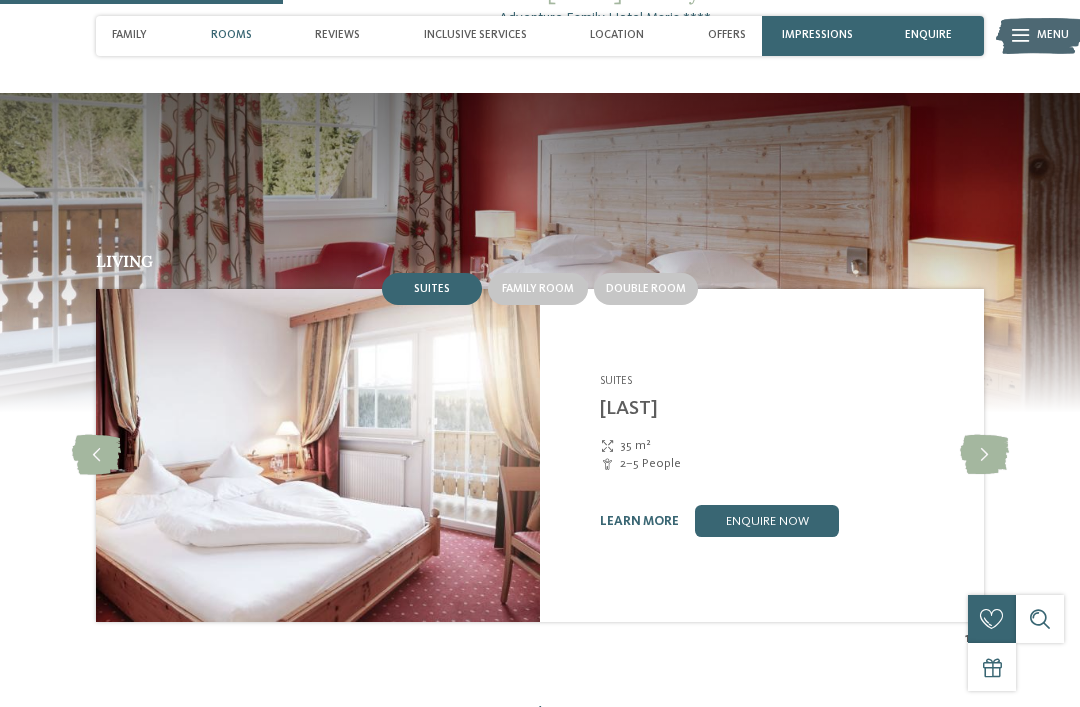click at bounding box center [984, 455] 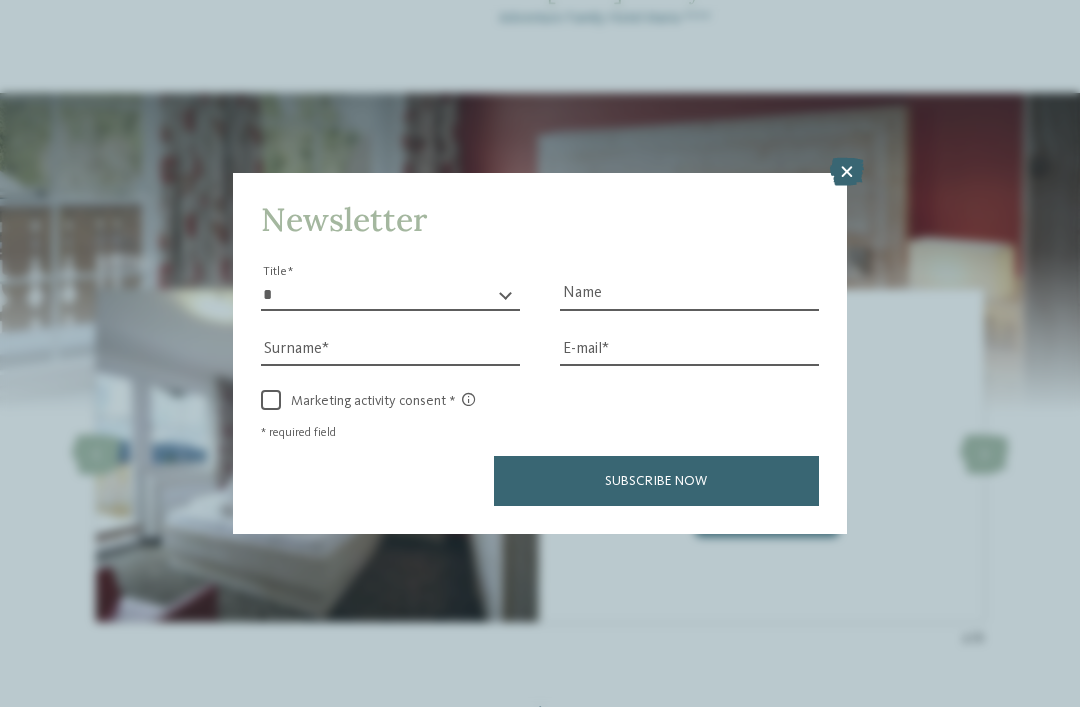 click at bounding box center (847, 172) 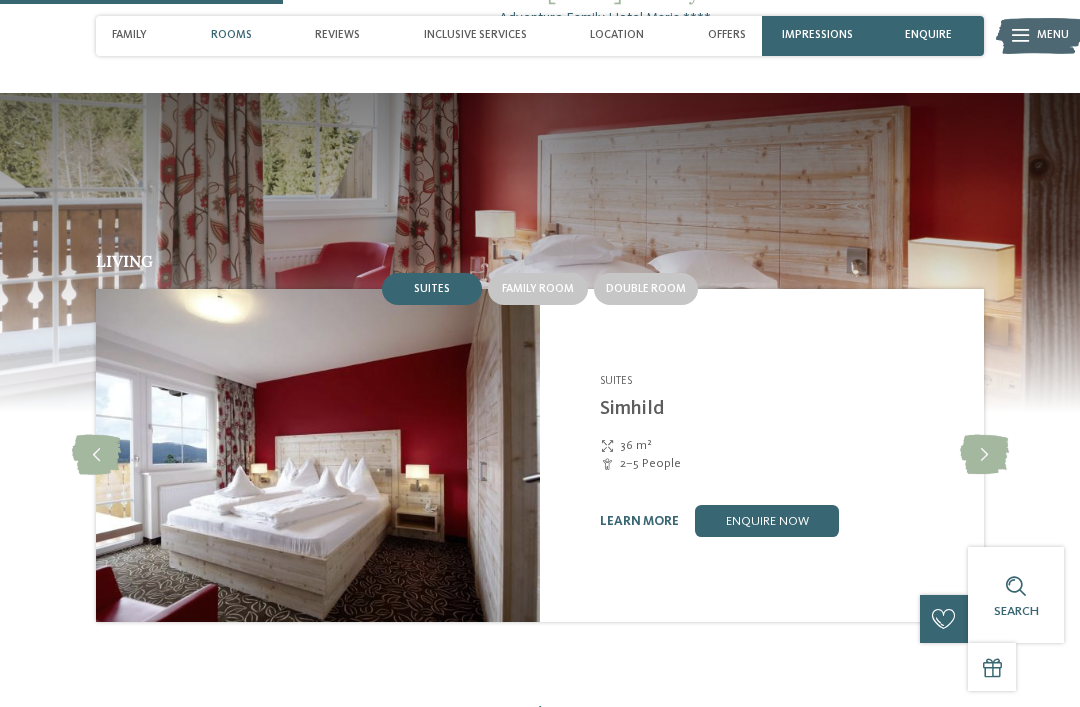 click at bounding box center [984, 455] 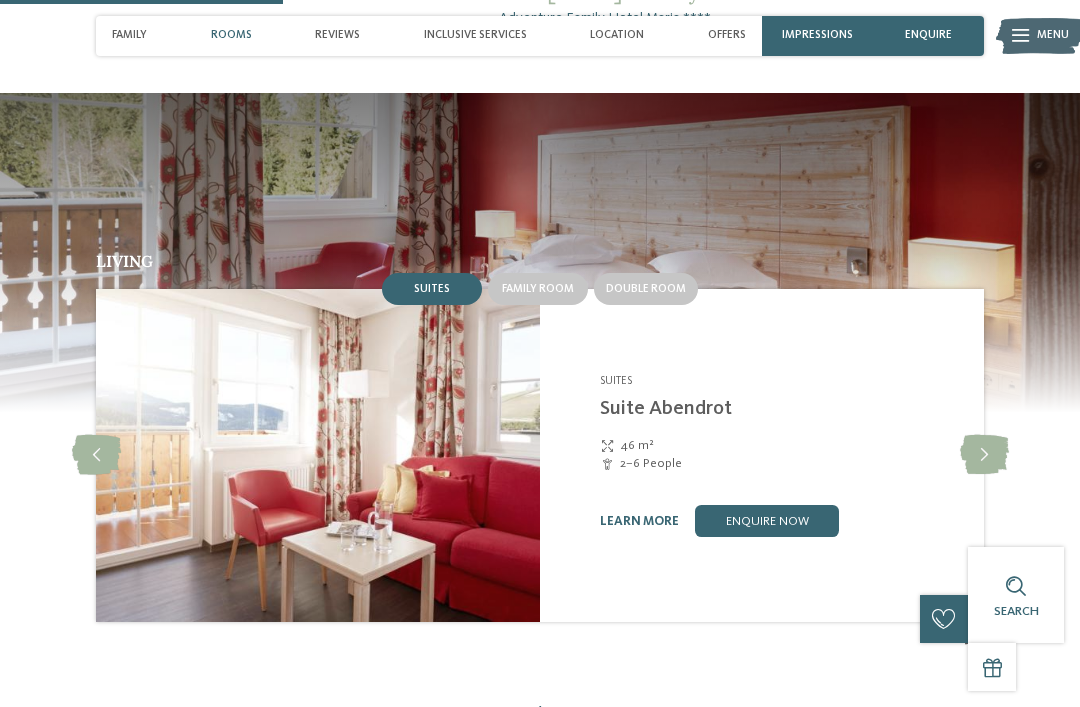 click at bounding box center (984, 455) 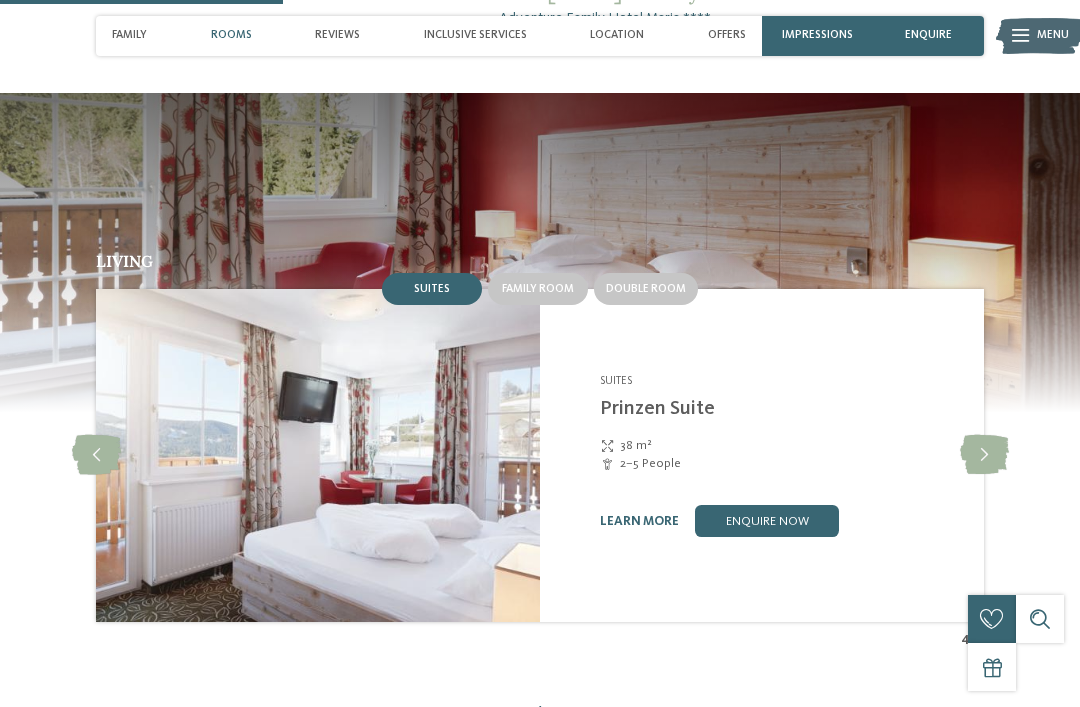 click at bounding box center [984, 455] 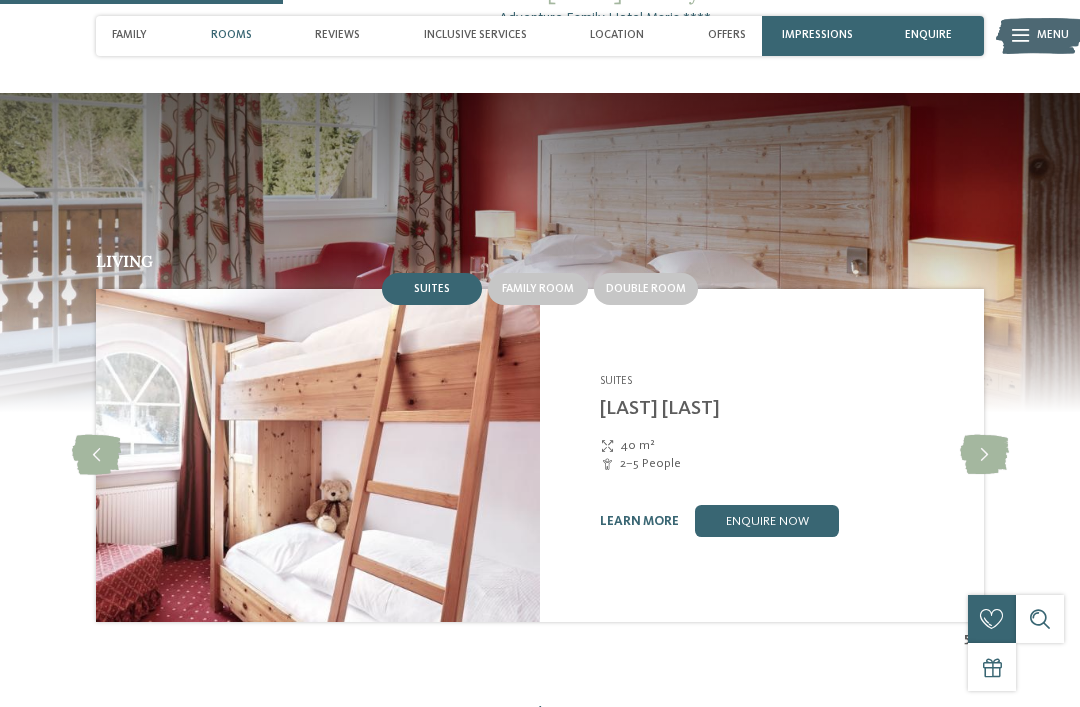 click at bounding box center [984, 455] 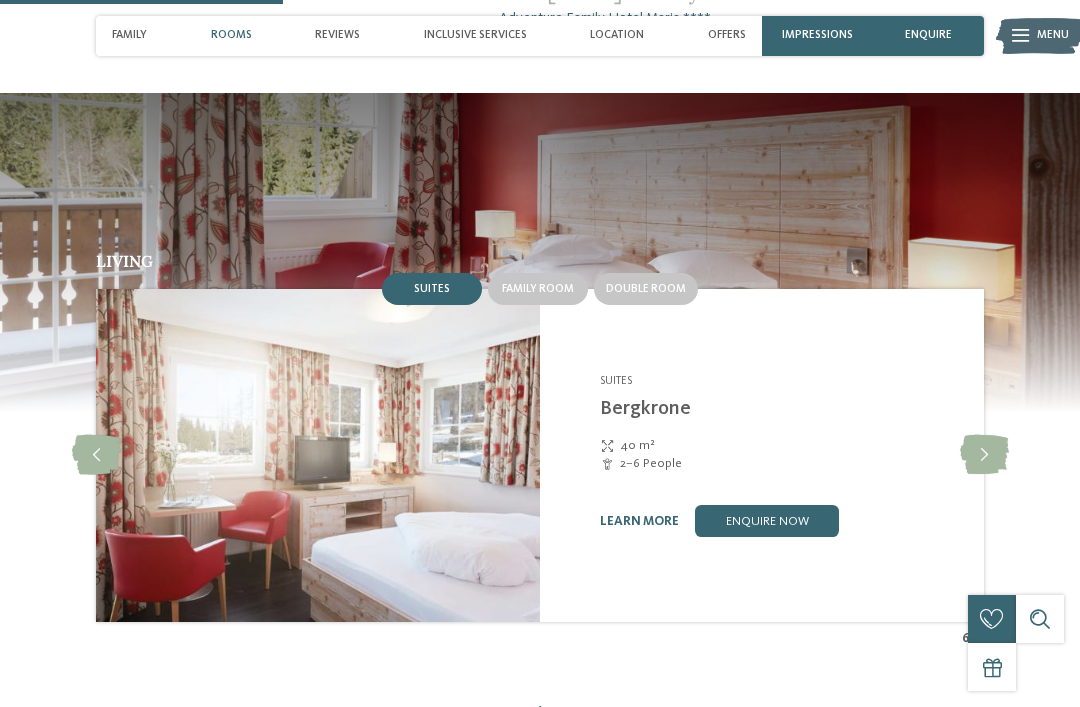 click at bounding box center [984, 455] 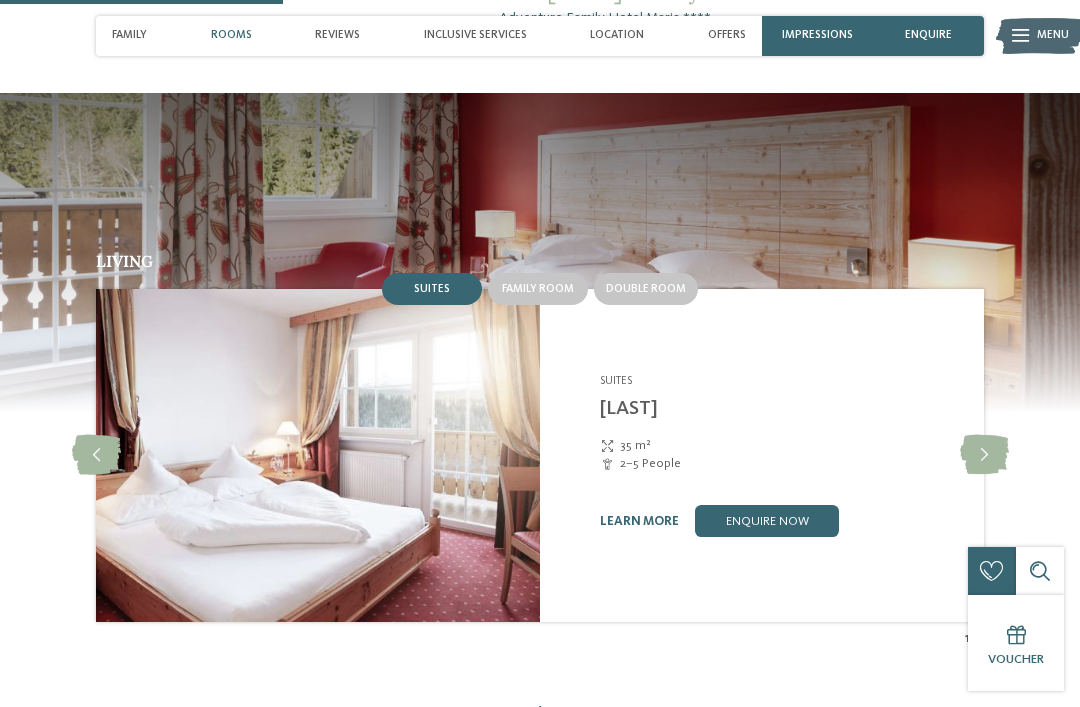 click at bounding box center [984, 455] 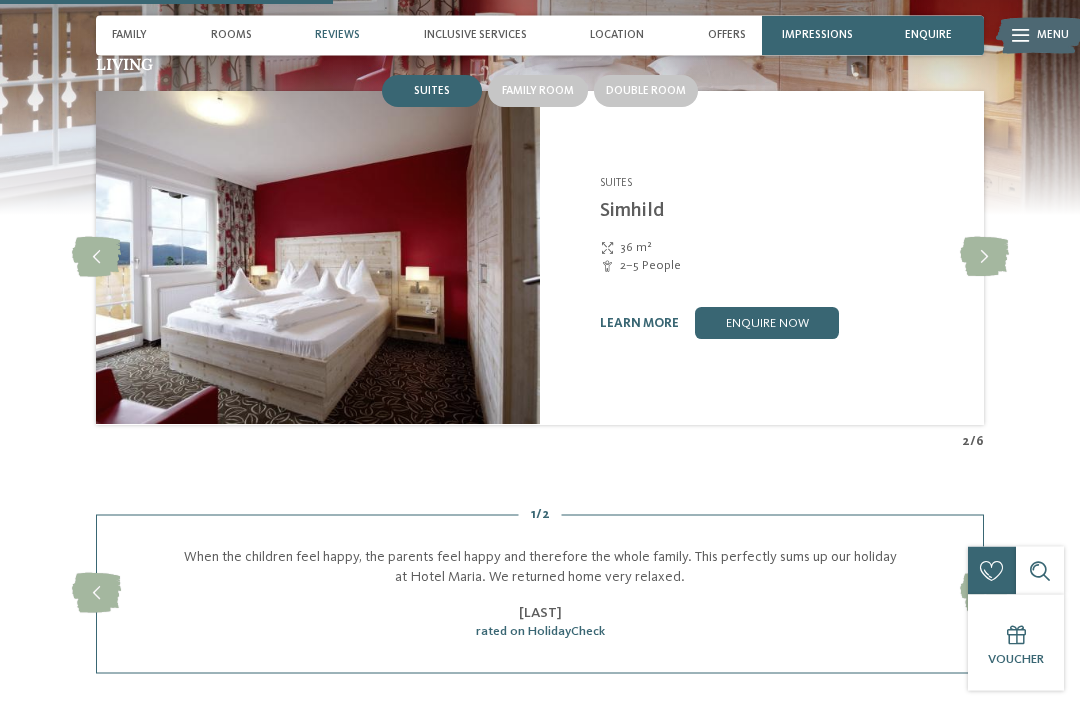 scroll, scrollTop: 1457, scrollLeft: 0, axis: vertical 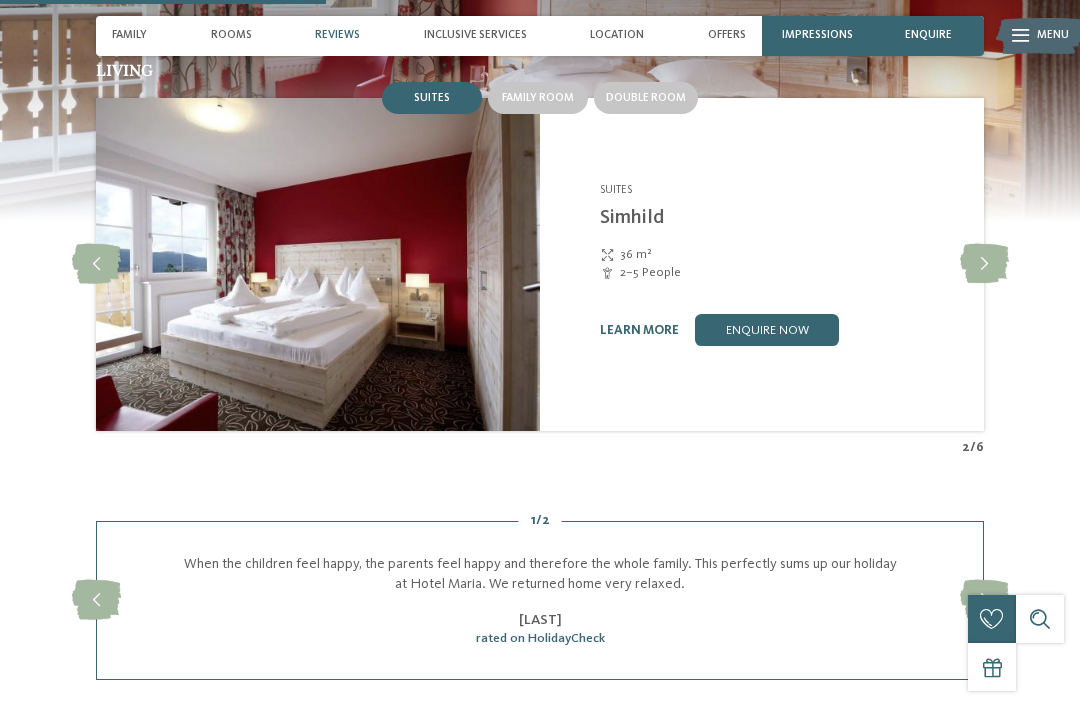 click on "Family room" at bounding box center [538, 98] 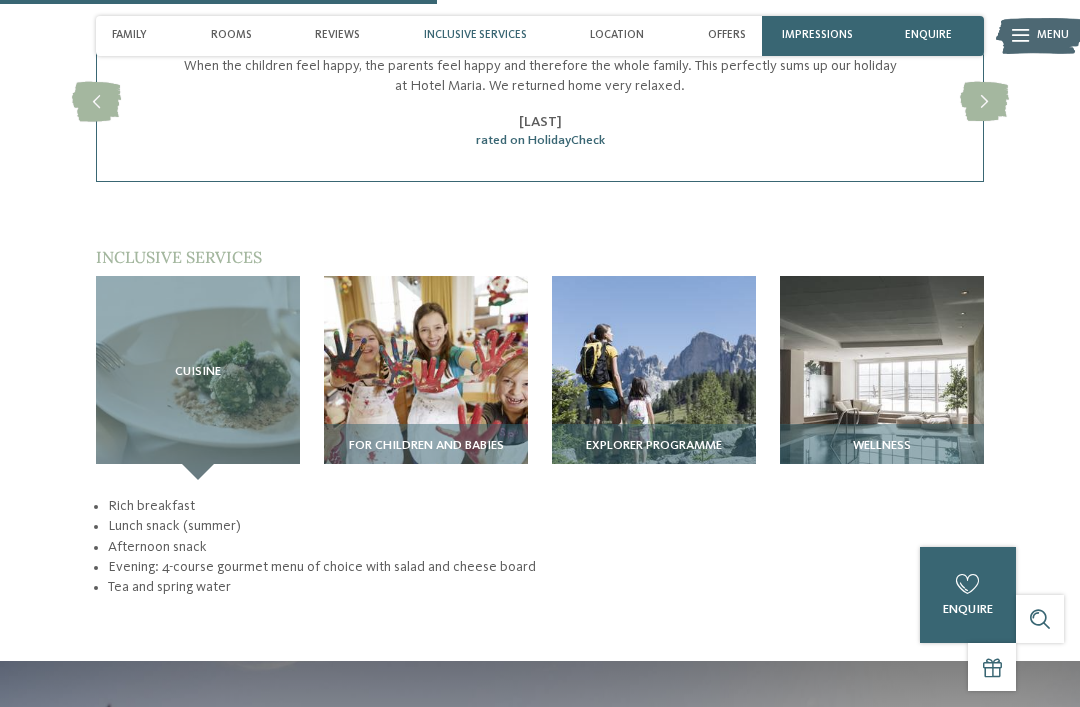 scroll, scrollTop: 1955, scrollLeft: 0, axis: vertical 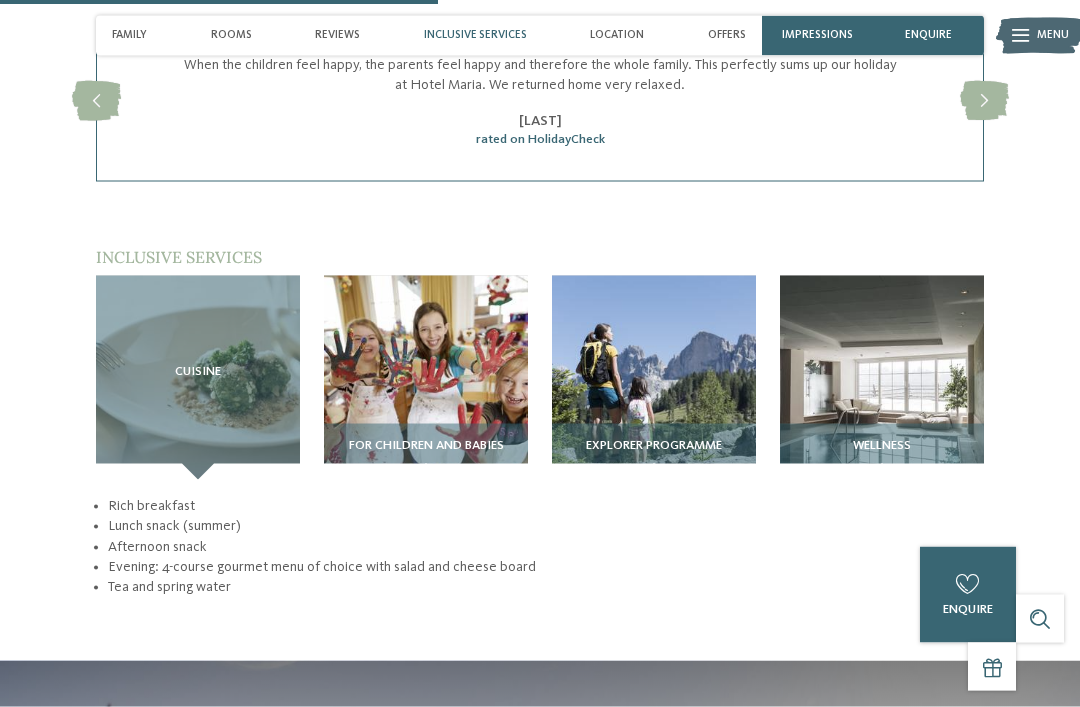 click on "For children and babies" at bounding box center (426, 446) 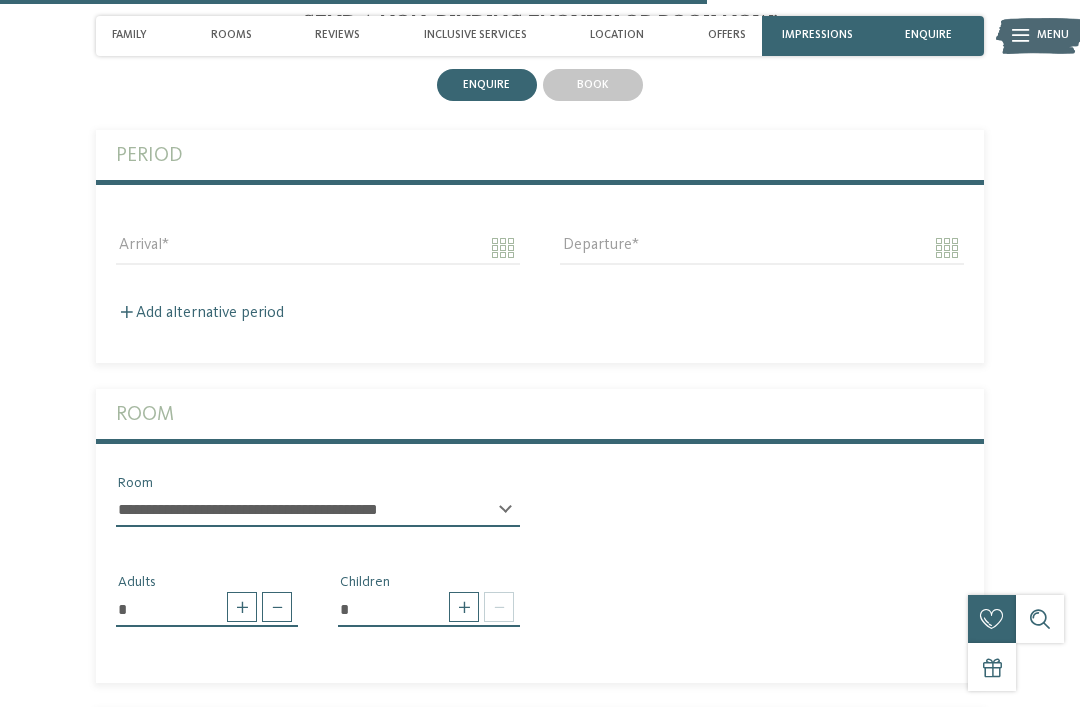 scroll, scrollTop: 3190, scrollLeft: 0, axis: vertical 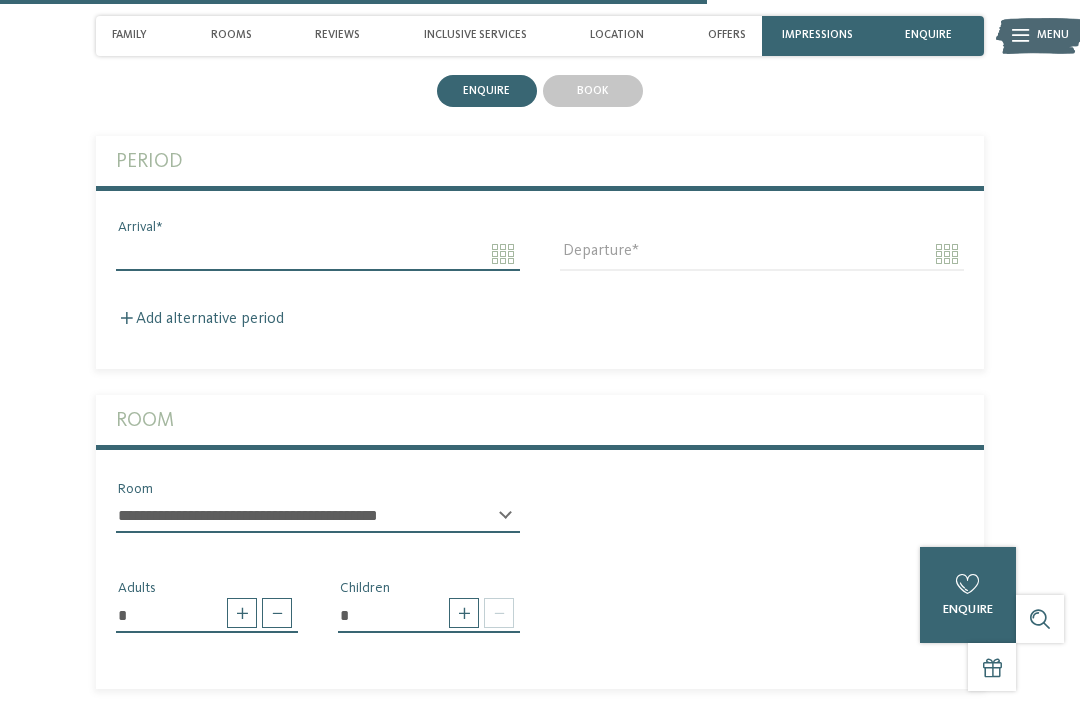 click on "Just a moment - the website is loading …
DE
IT
Menu" at bounding box center (540, -395) 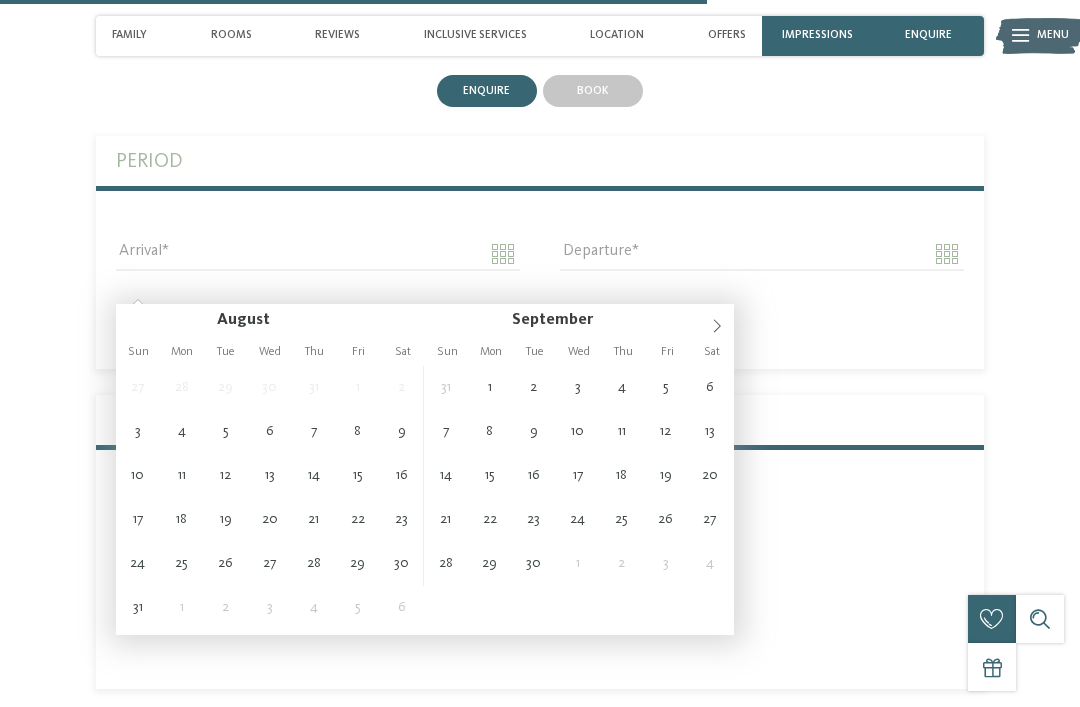 type on "**********" 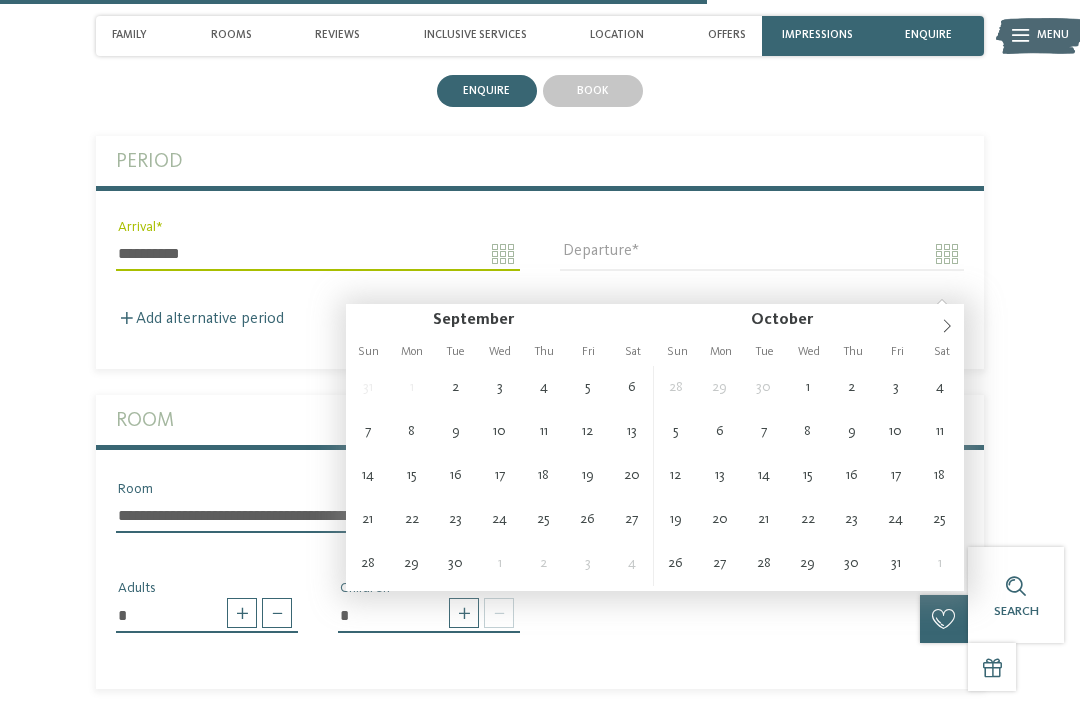 type on "**********" 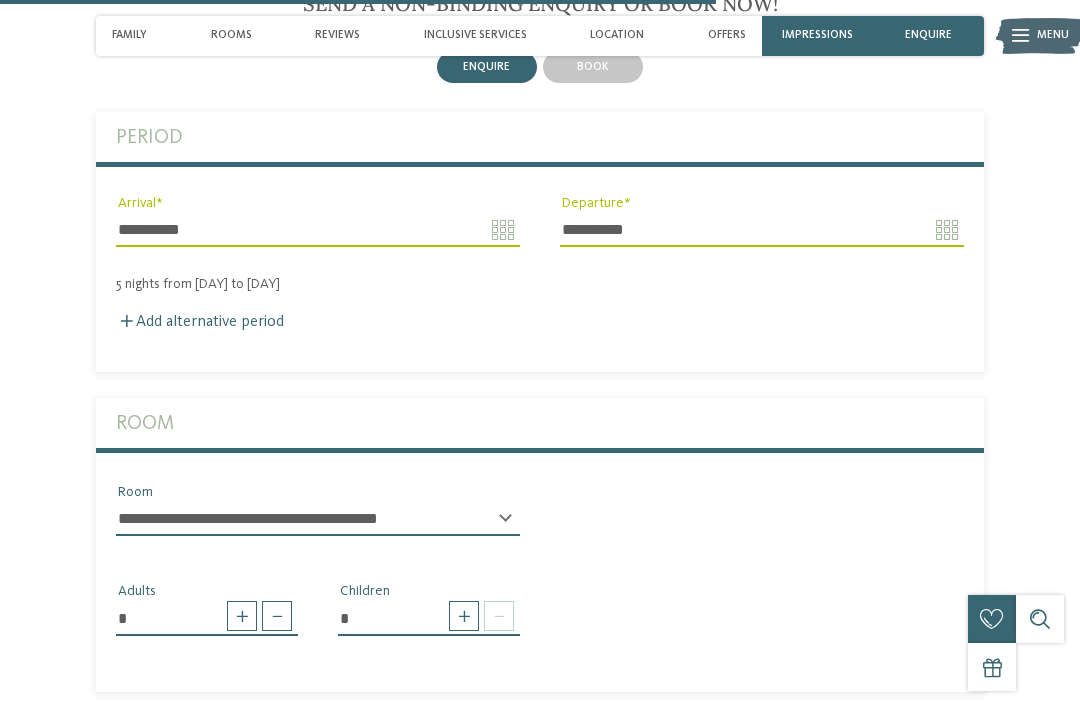 type 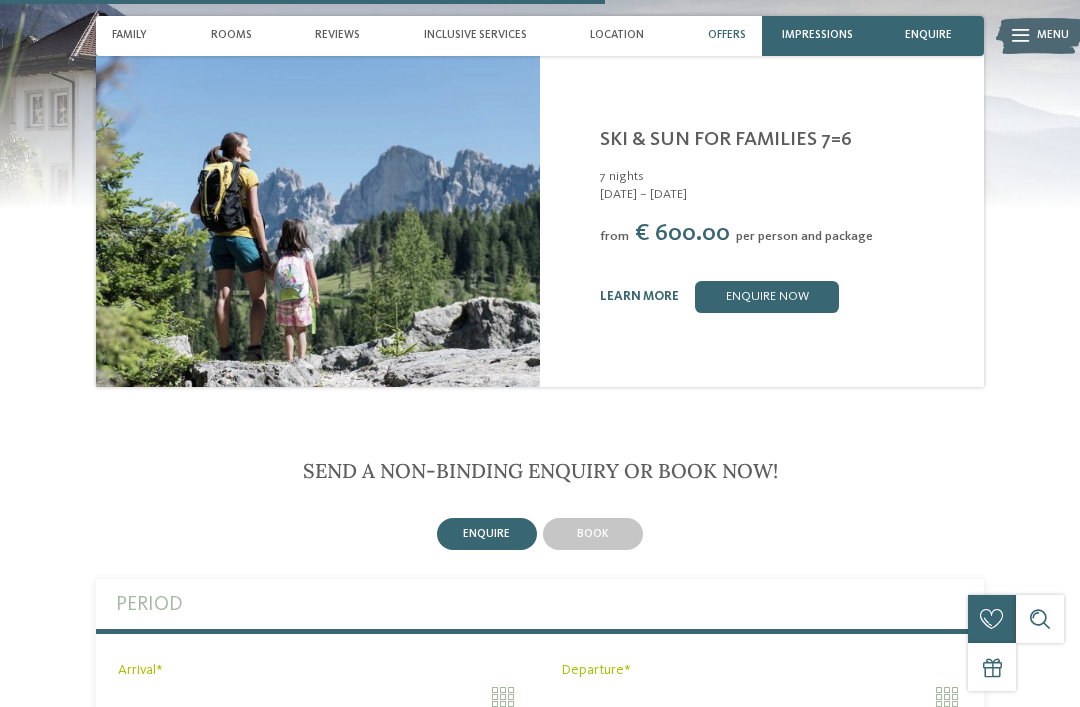 scroll, scrollTop: 2730, scrollLeft: 0, axis: vertical 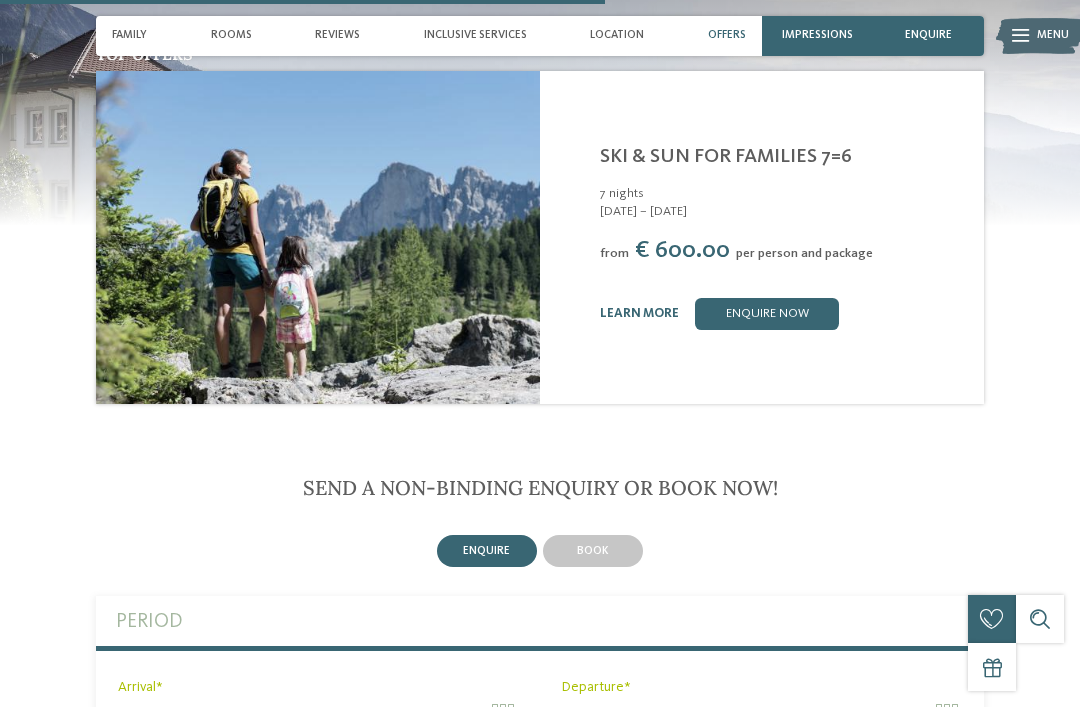 click on "book" at bounding box center [593, 551] 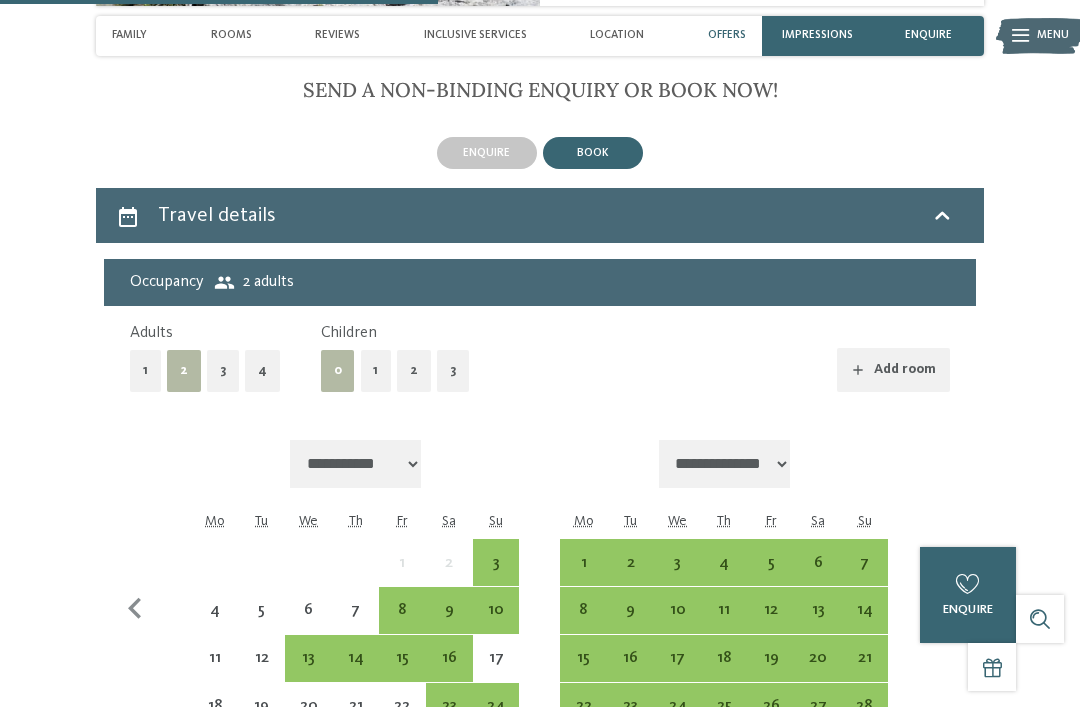 scroll, scrollTop: 3135, scrollLeft: 0, axis: vertical 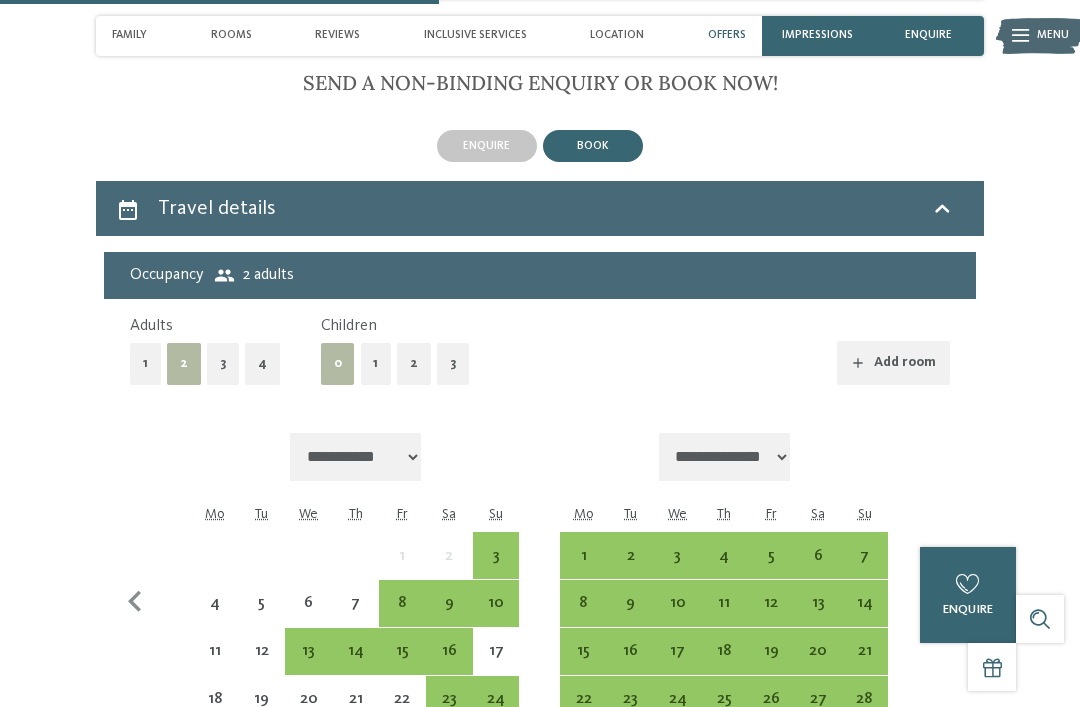 click on "1" at bounding box center (376, 363) 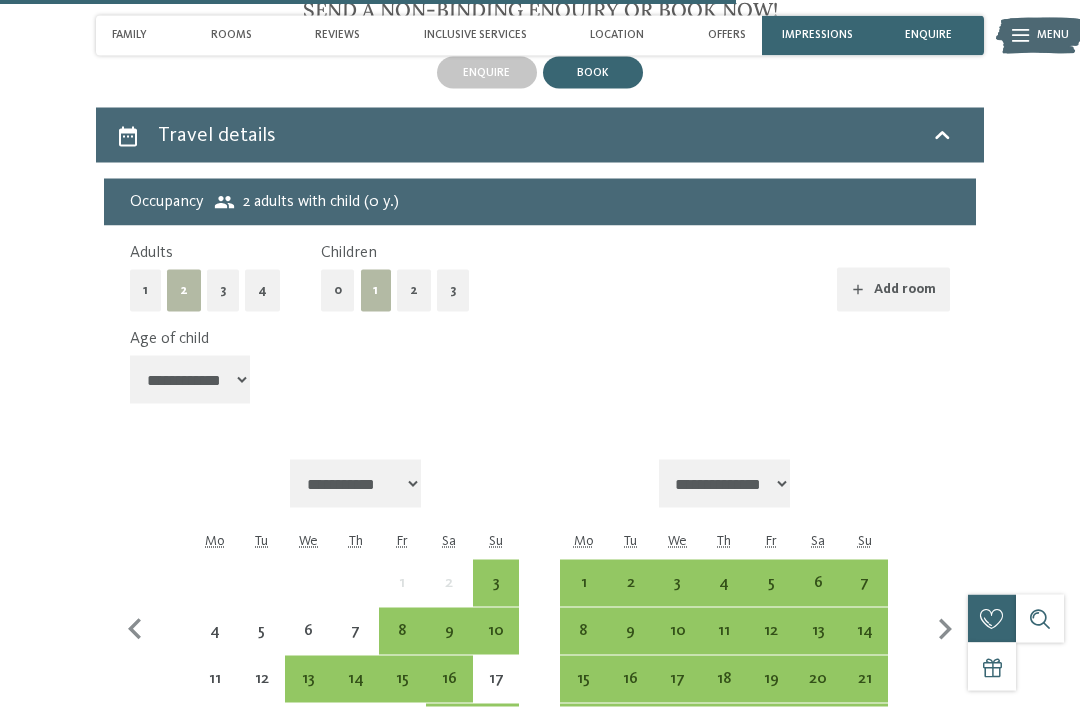 click on "**********" at bounding box center (190, 380) 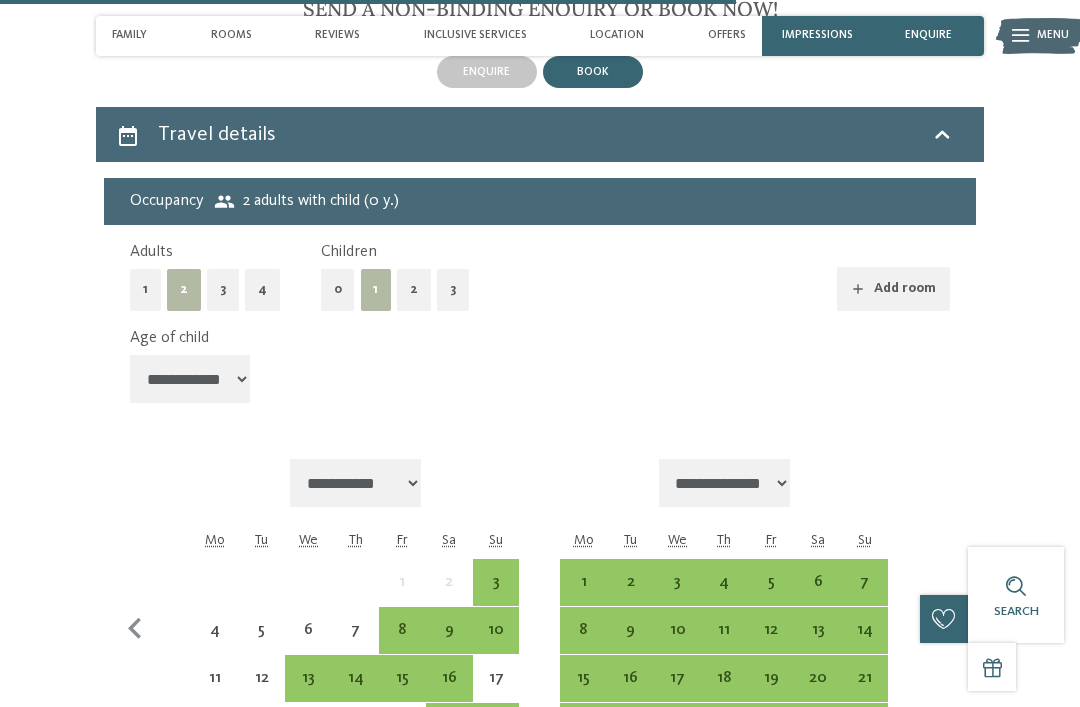 select on "*" 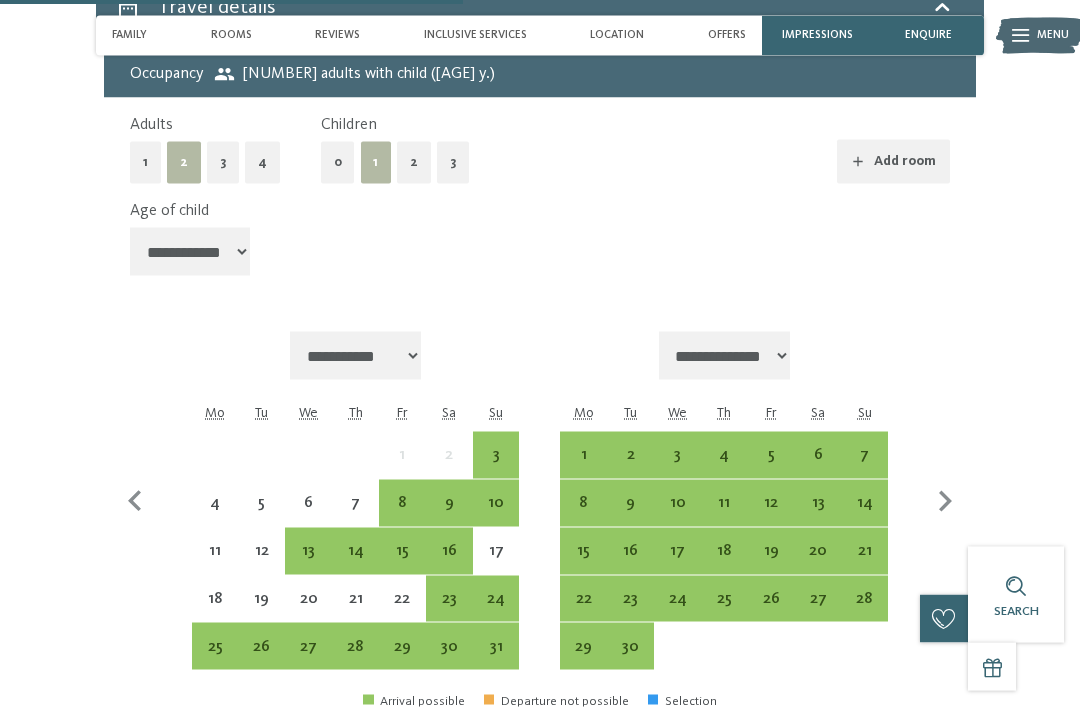 scroll, scrollTop: 3337, scrollLeft: 0, axis: vertical 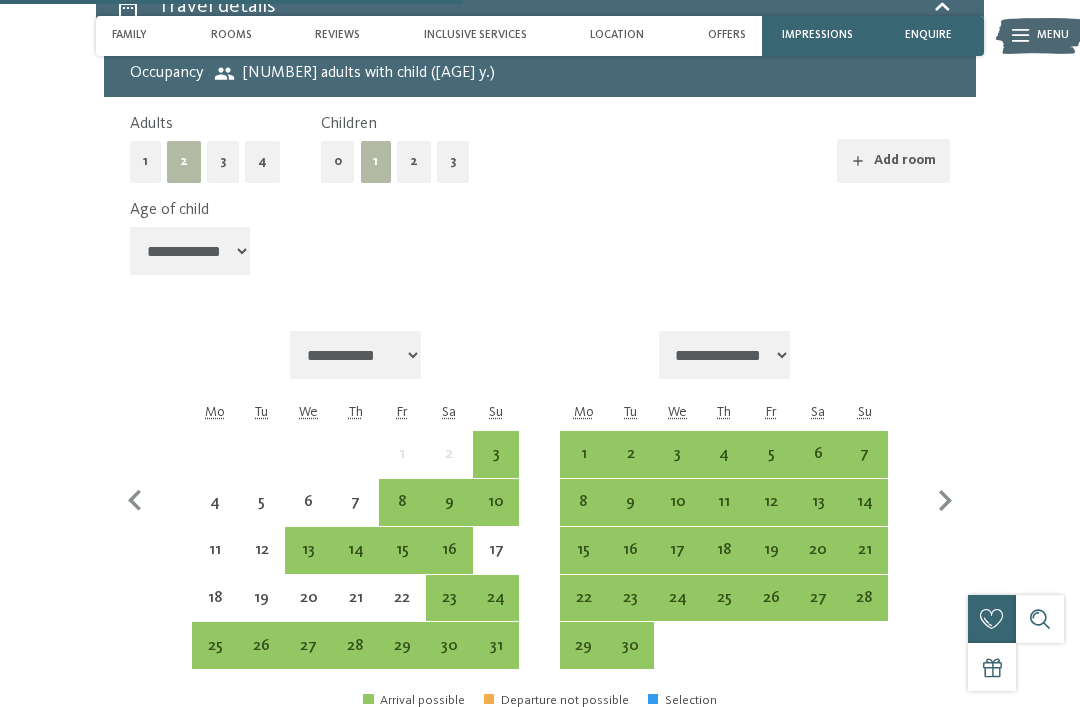 click on "31" at bounding box center [496, 659] 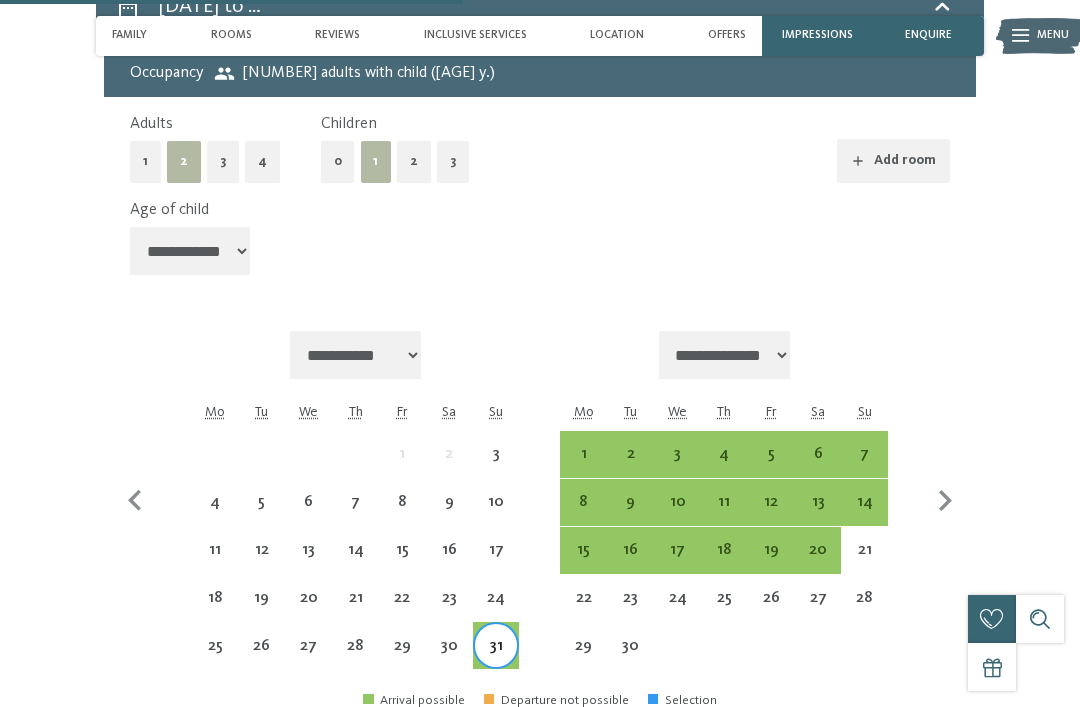 click on "7" at bounding box center (864, 467) 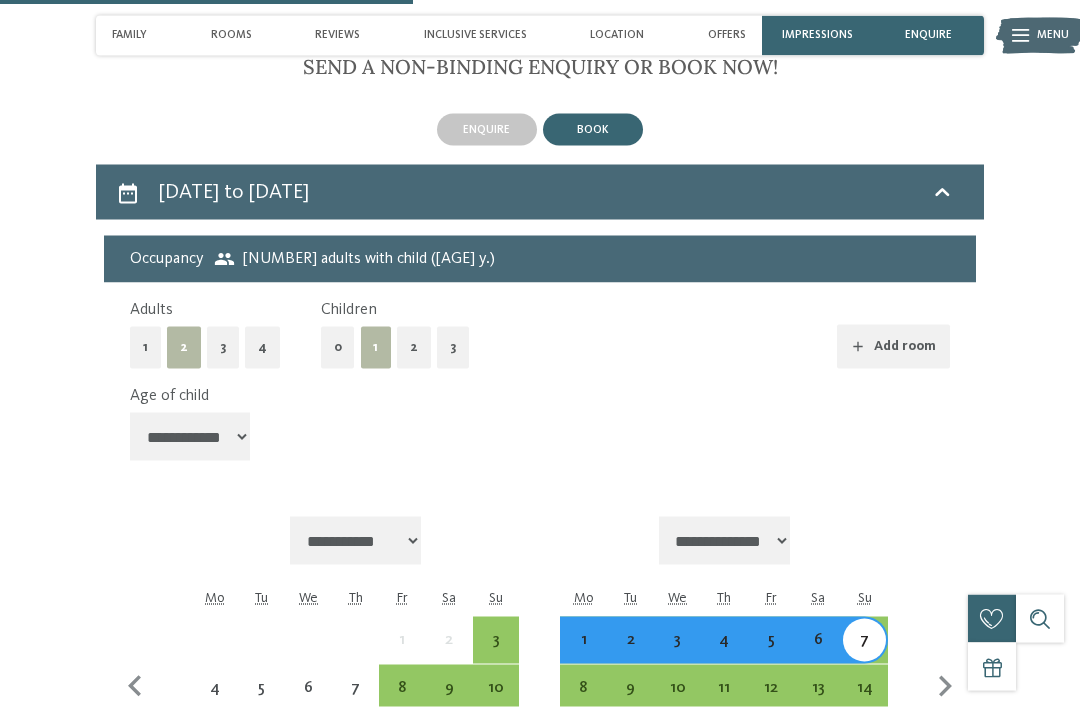 scroll, scrollTop: 3139, scrollLeft: 0, axis: vertical 